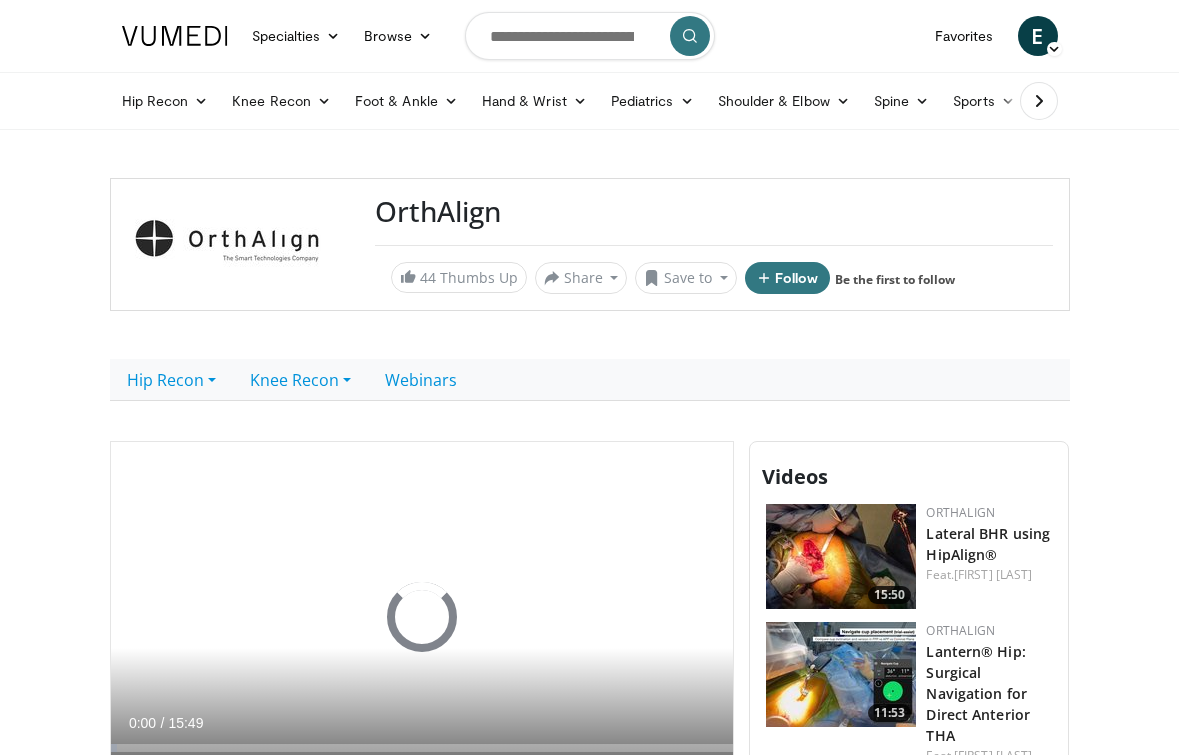 scroll, scrollTop: 0, scrollLeft: 0, axis: both 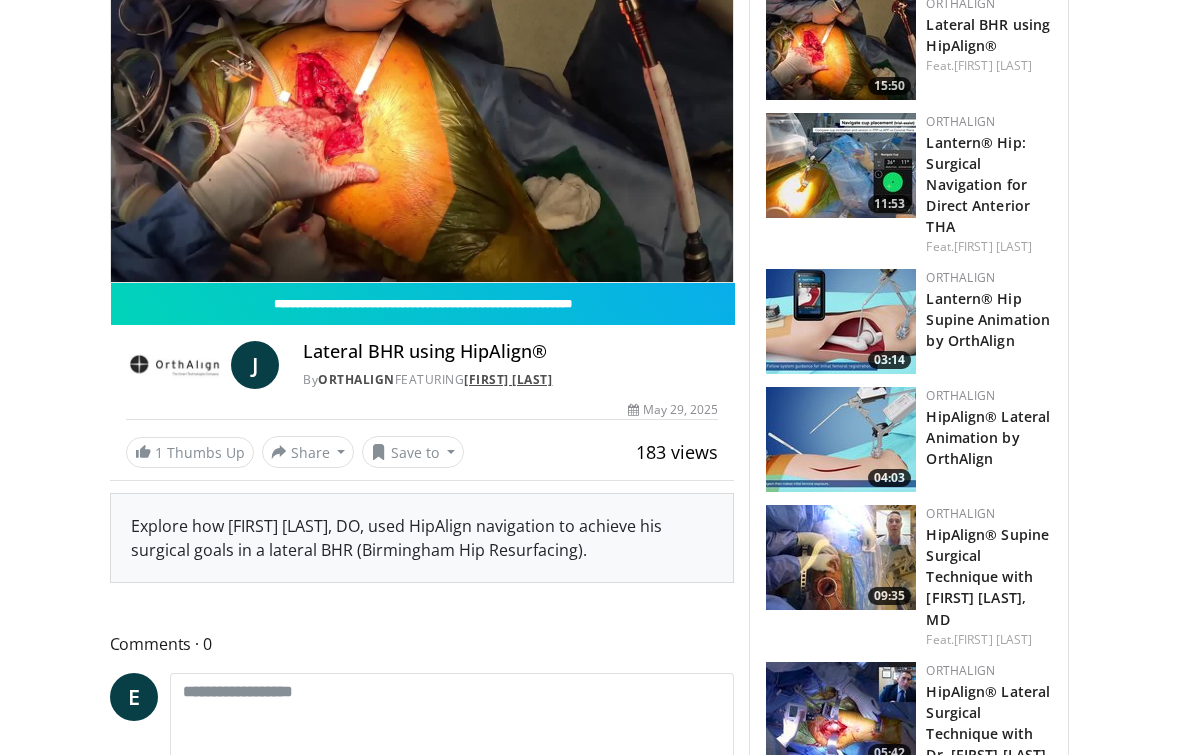 click on "[FIRST] [LAST]" at bounding box center (508, 379) 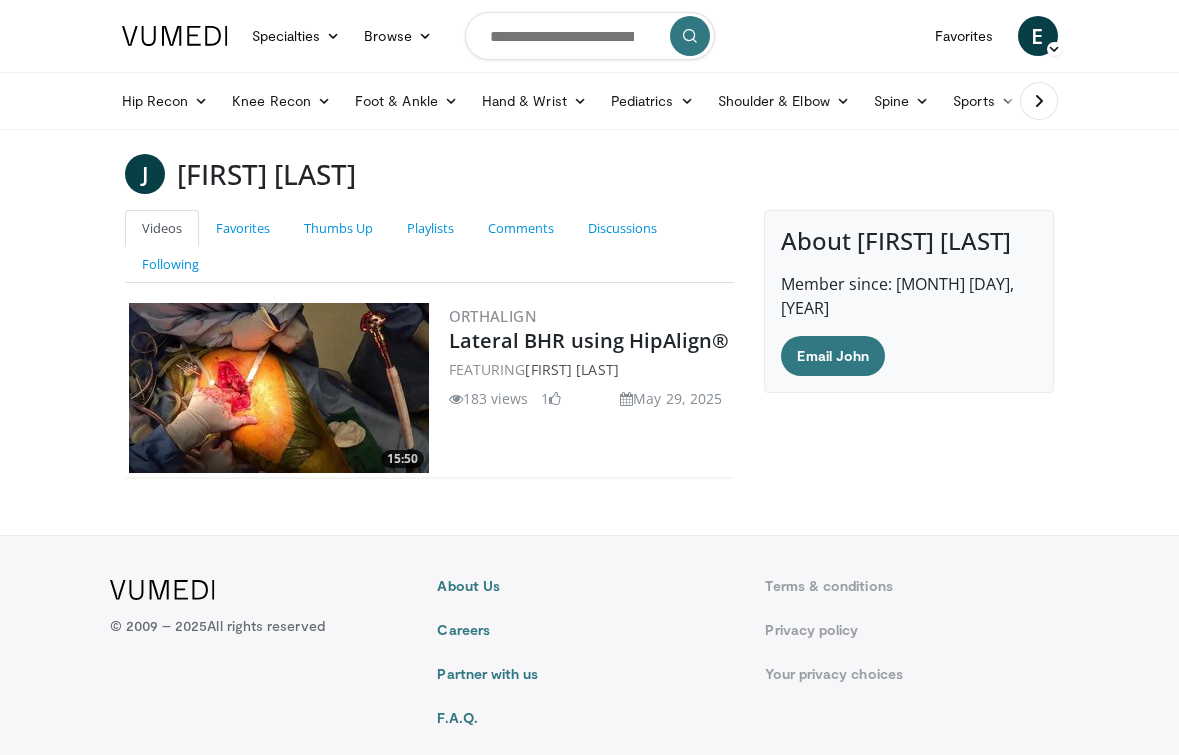 scroll, scrollTop: 41, scrollLeft: 0, axis: vertical 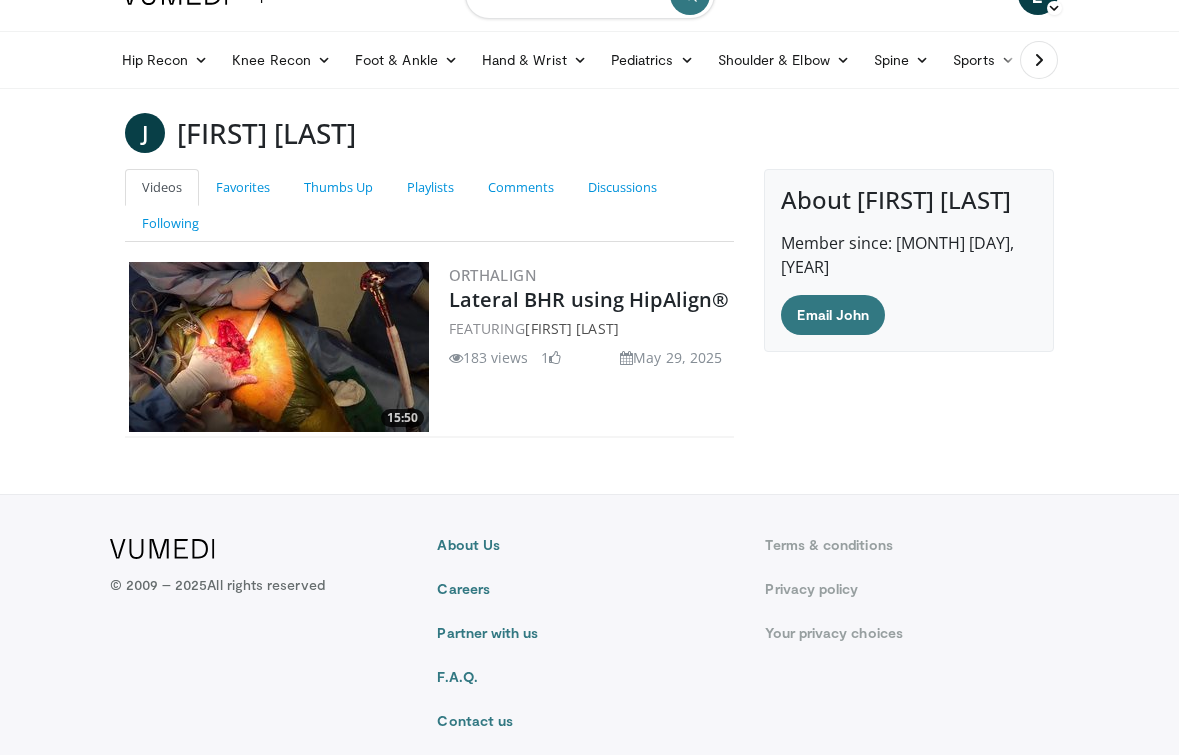 click at bounding box center (279, 347) 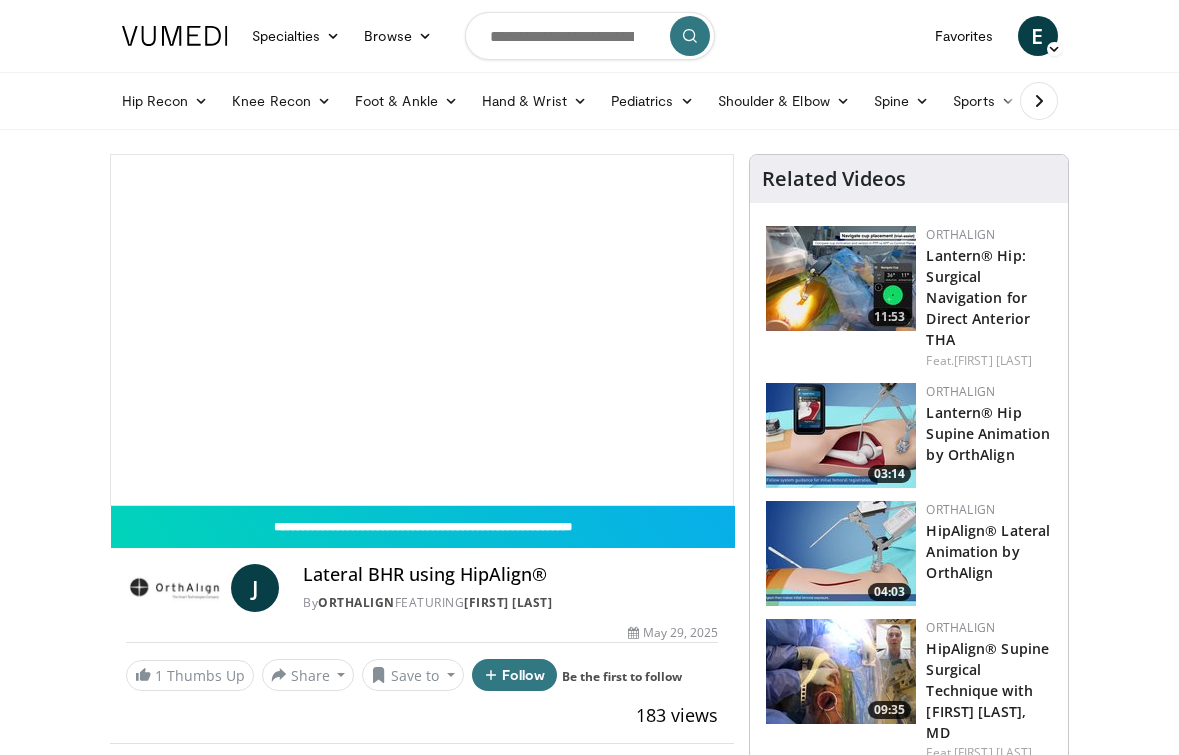 scroll, scrollTop: 0, scrollLeft: 0, axis: both 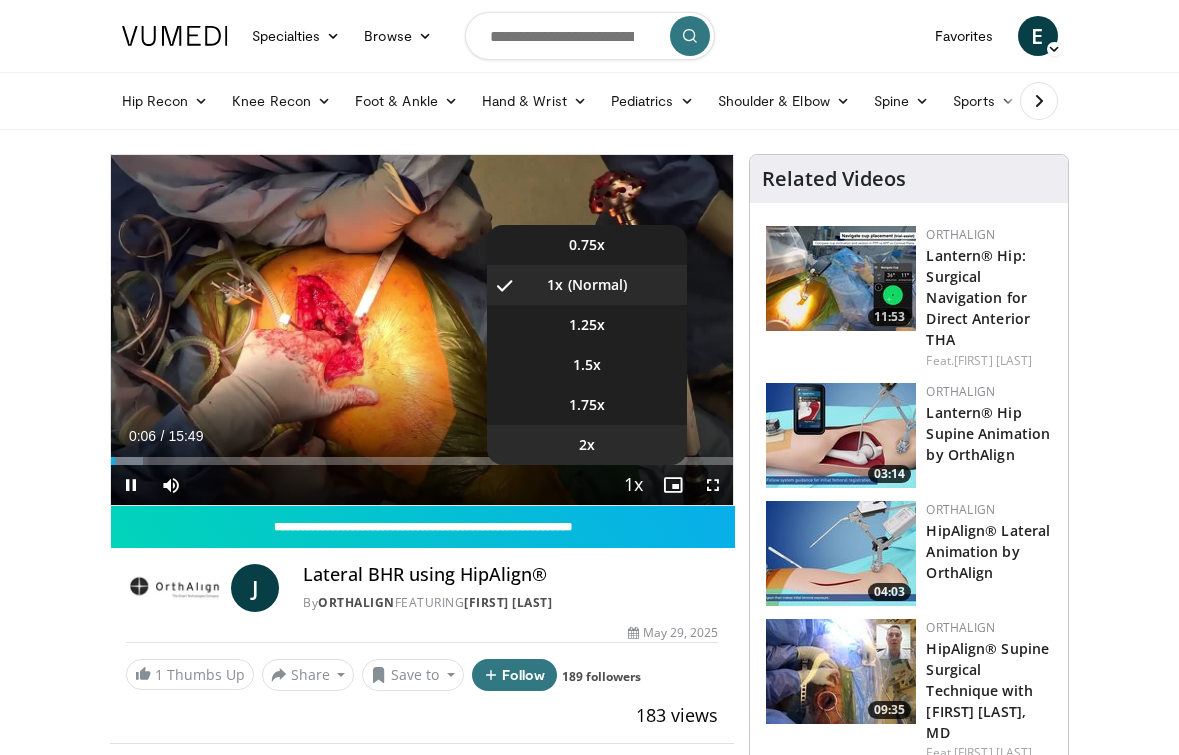 click on "2x" at bounding box center [587, 445] 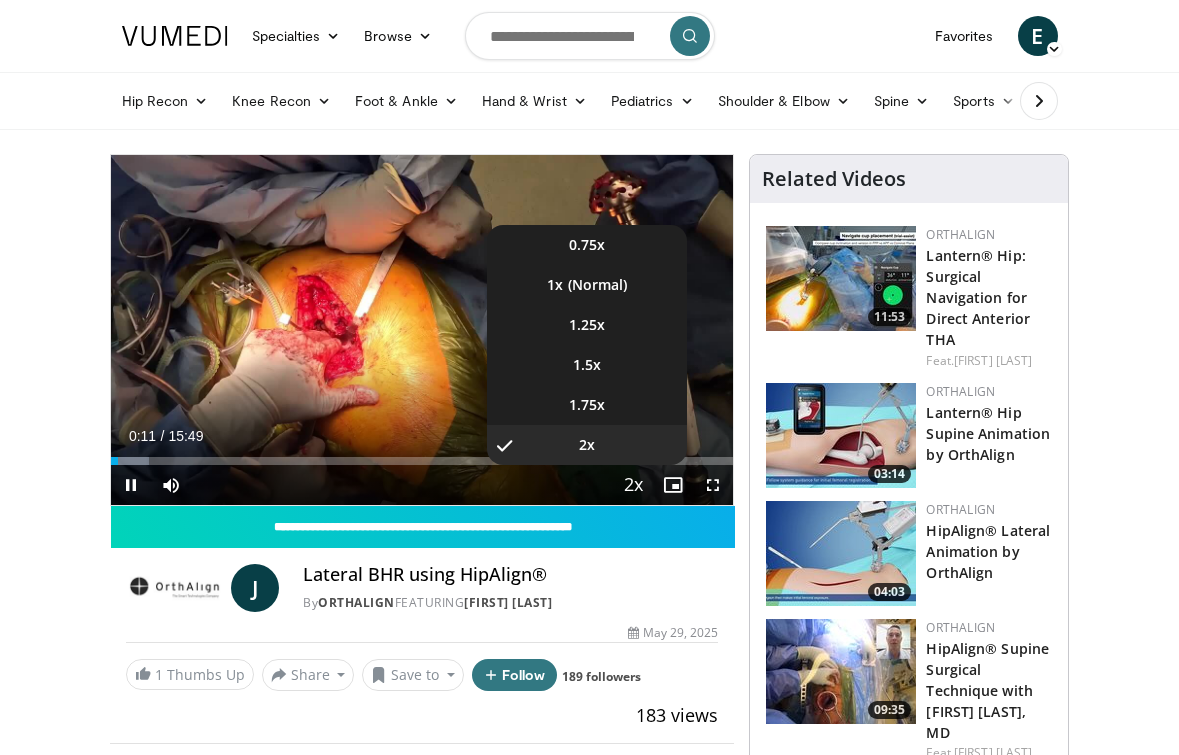 click at bounding box center [633, 486] 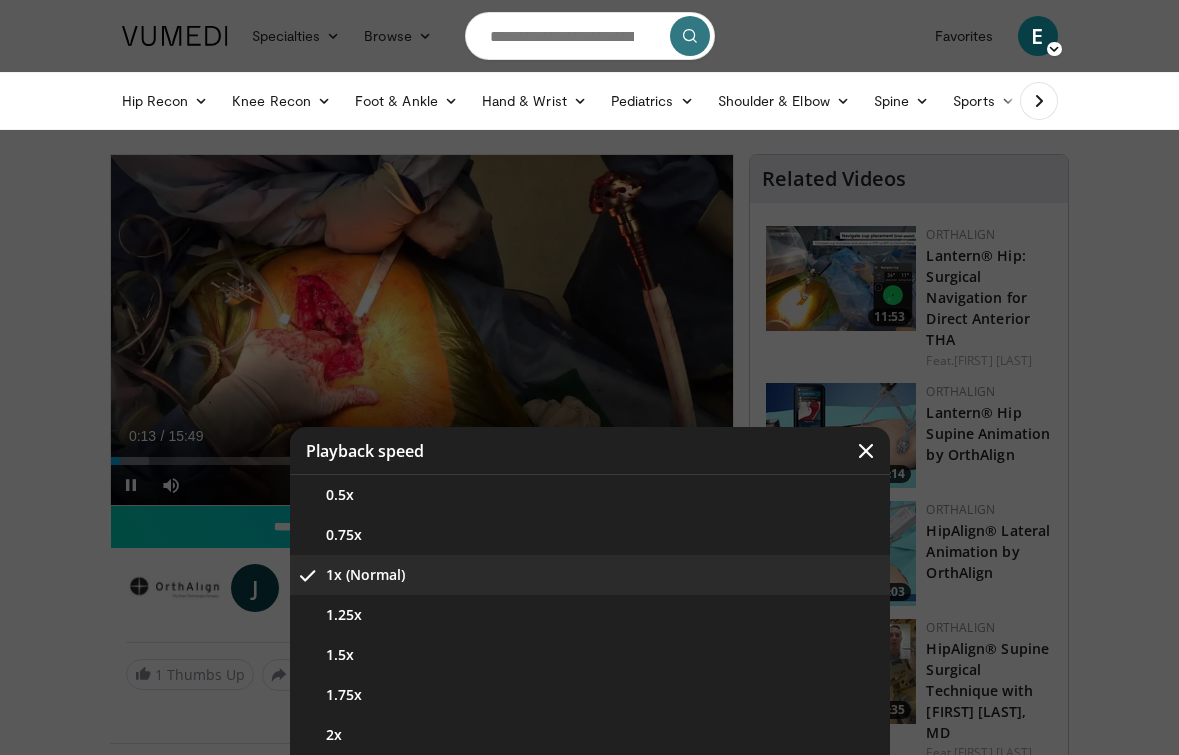 click at bounding box center (866, 451) 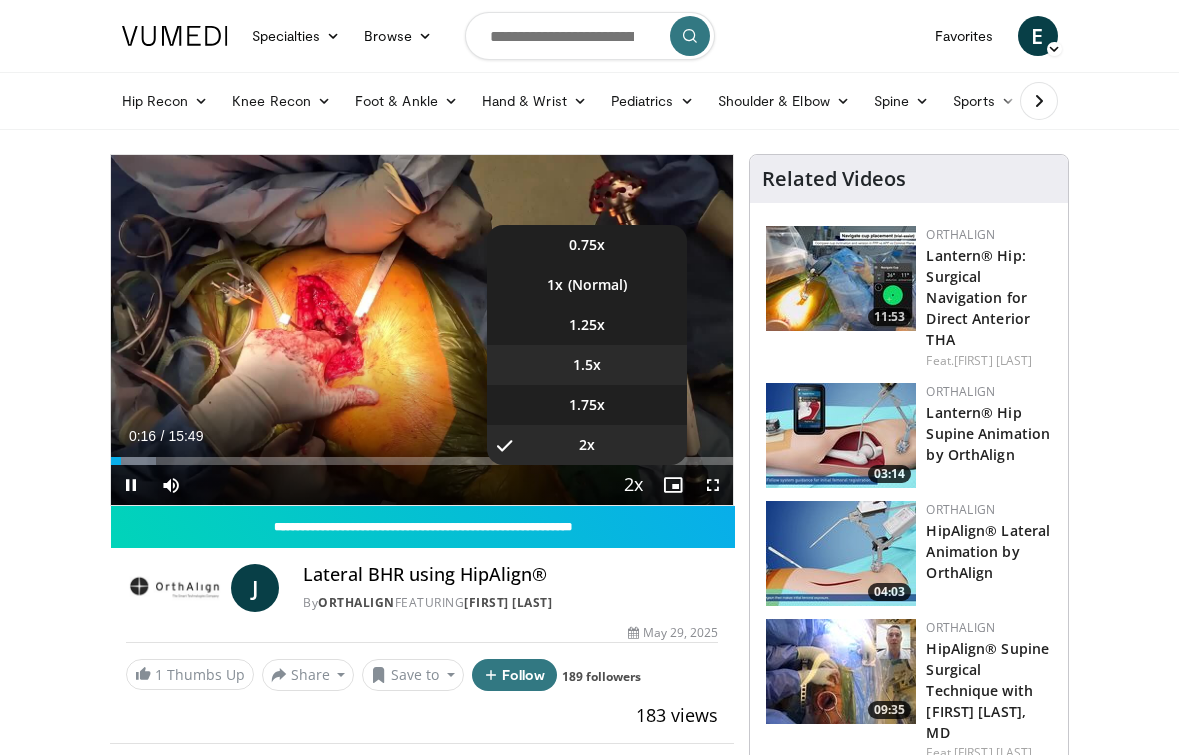 click on "1.5x" at bounding box center [587, 365] 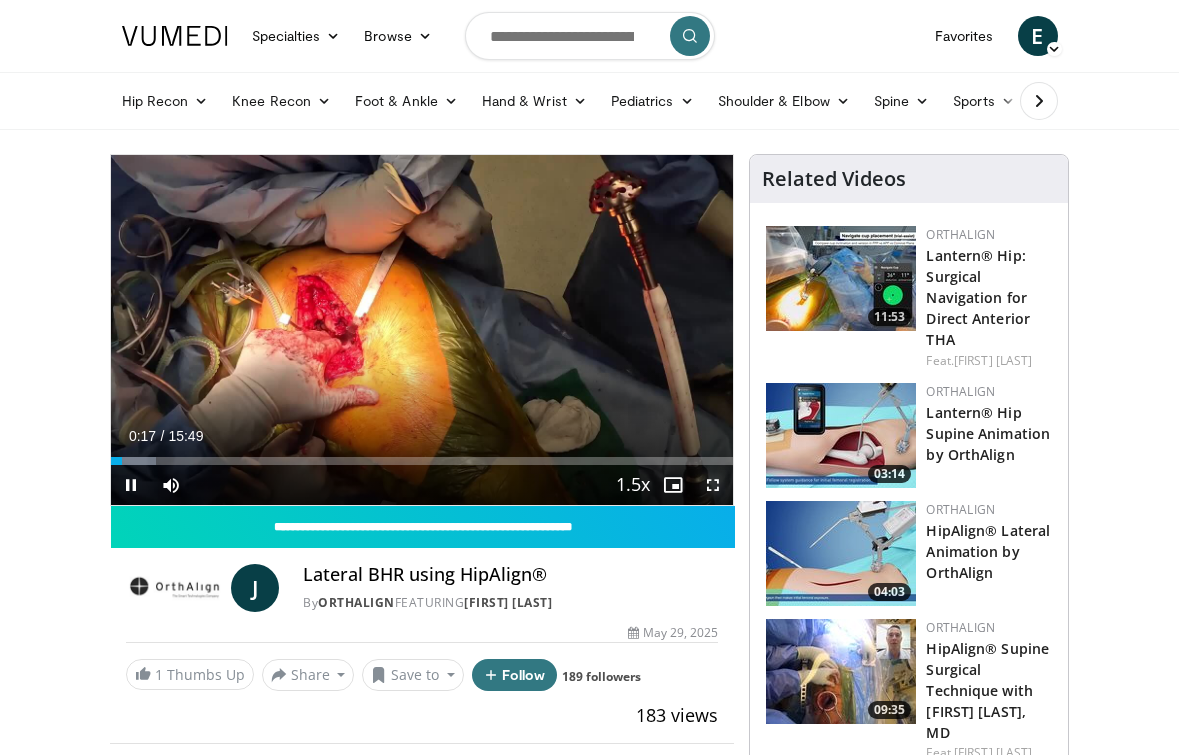 click at bounding box center [713, 485] 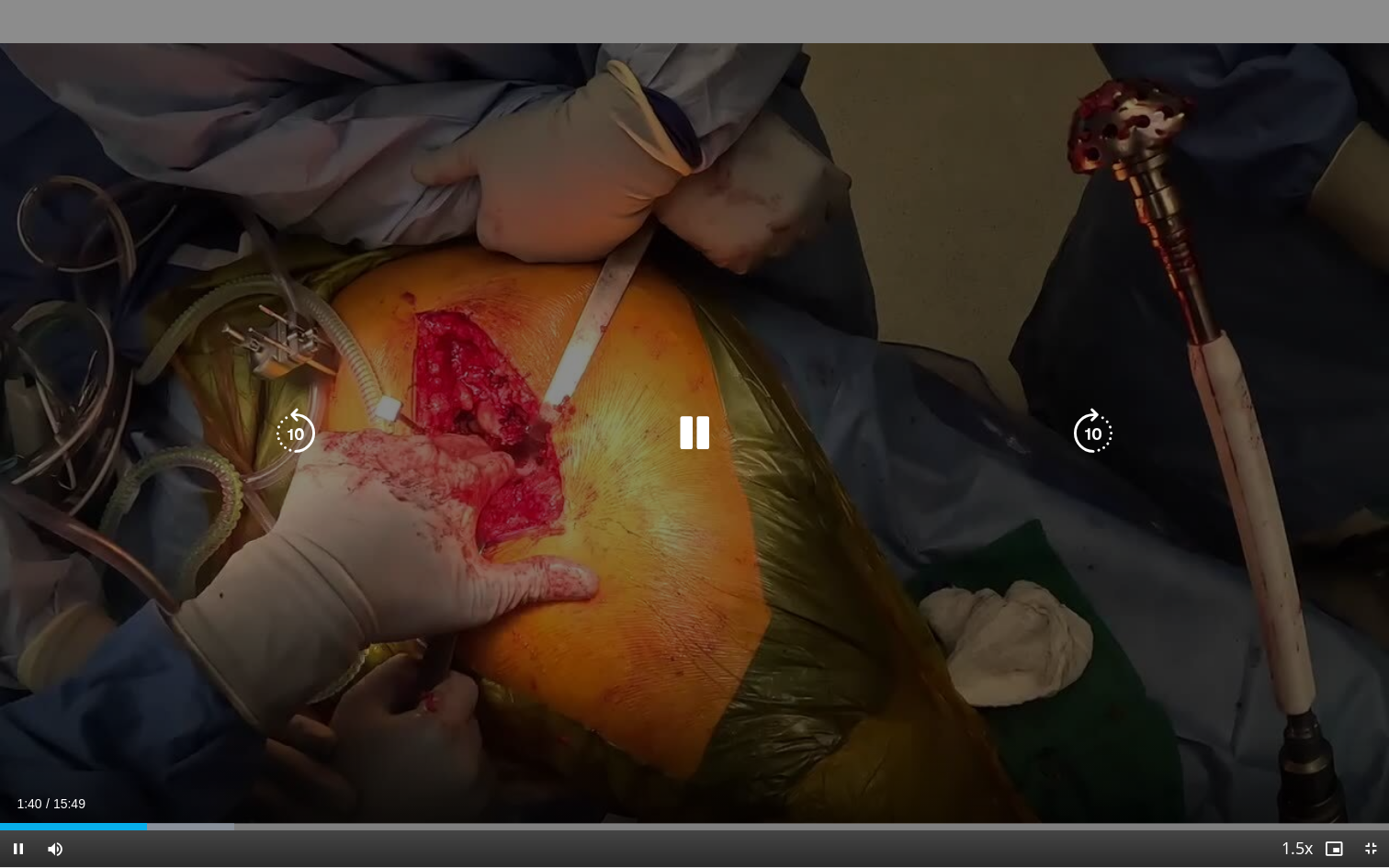 click at bounding box center (694, 434) 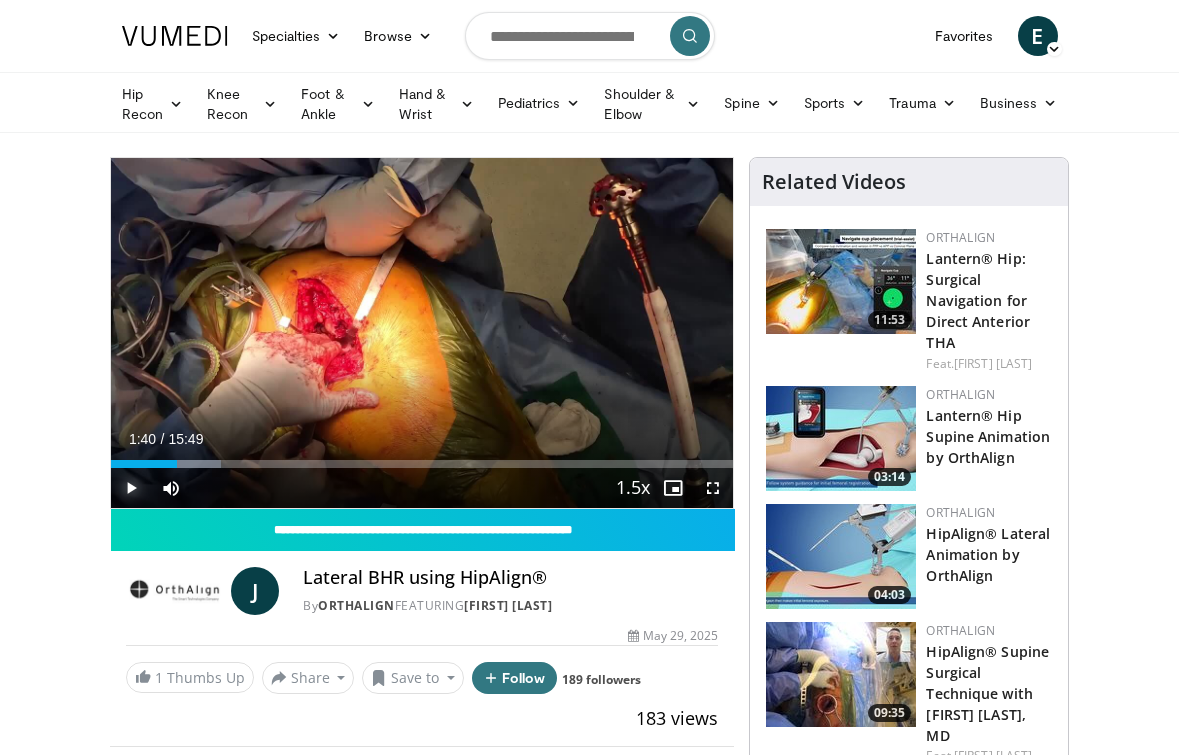 click at bounding box center [131, 488] 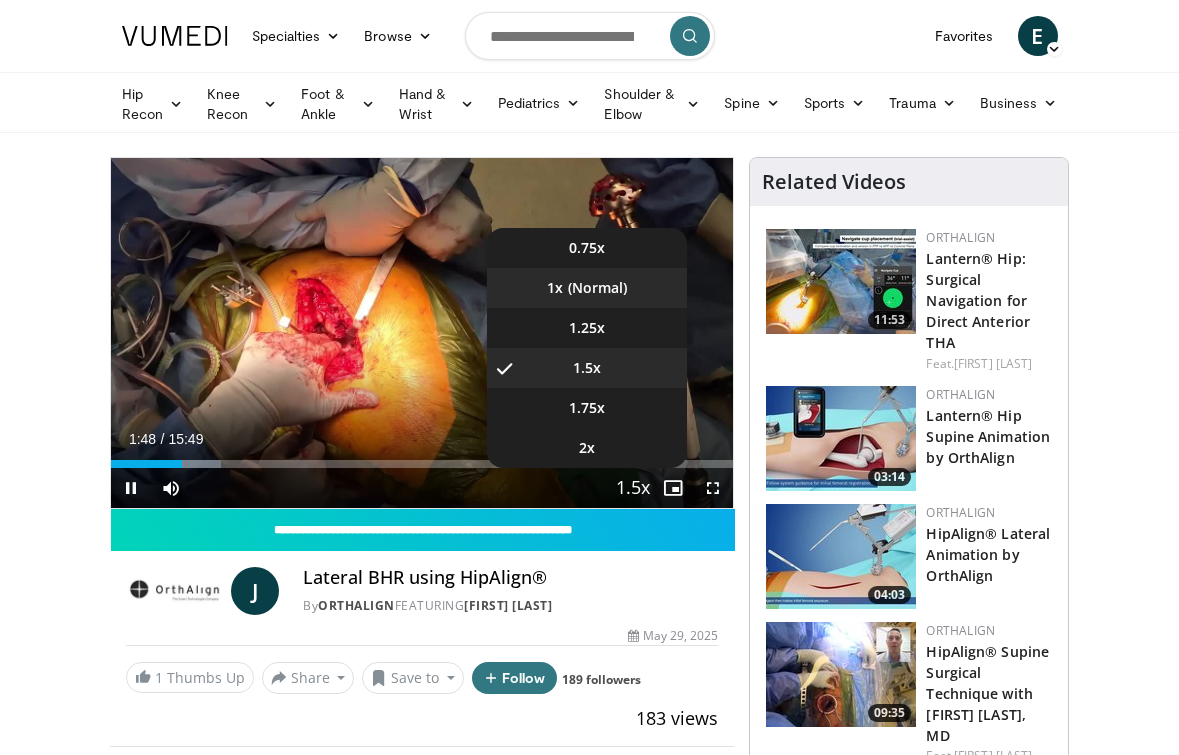 click on "1x" at bounding box center (587, 288) 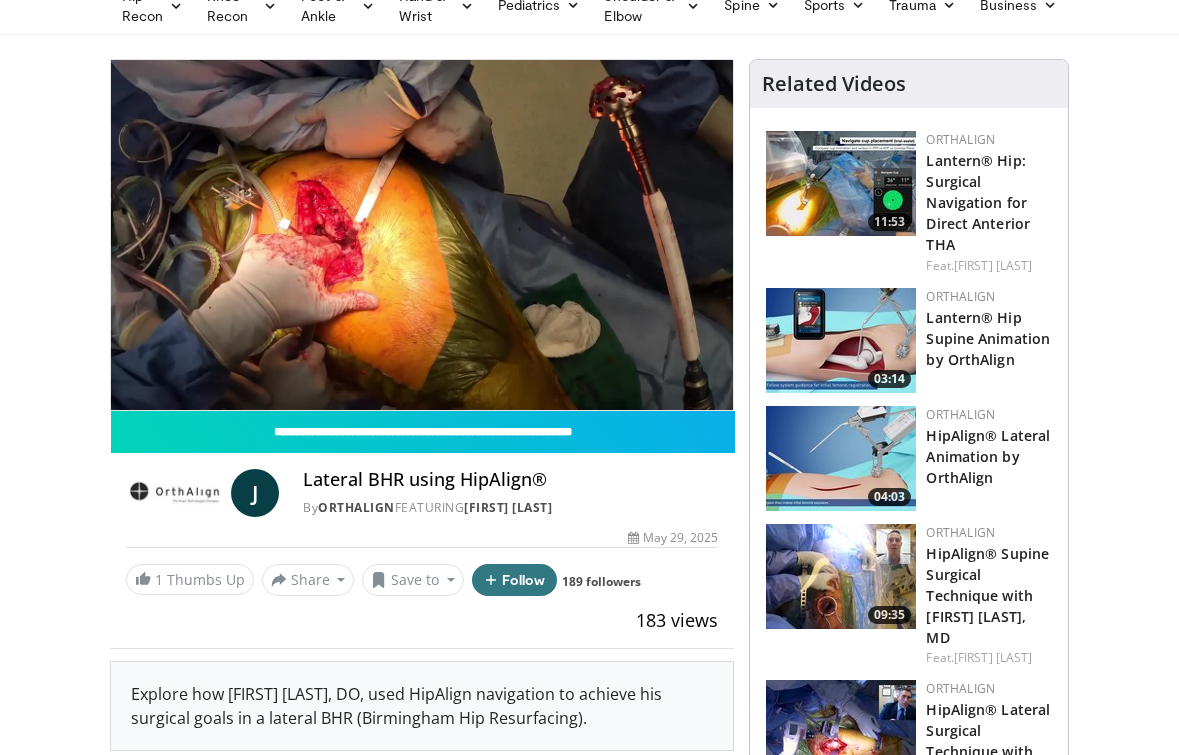 scroll, scrollTop: 99, scrollLeft: 0, axis: vertical 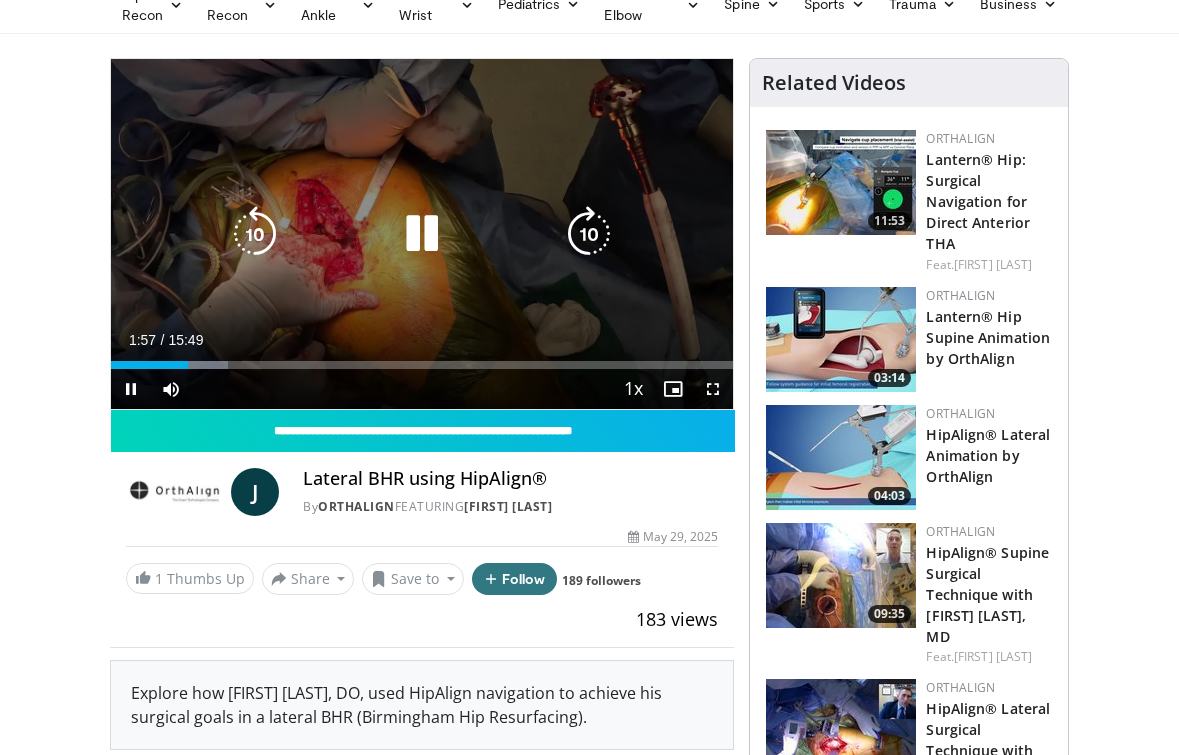 click on "10 seconds
Tap to unmute" at bounding box center (422, 234) 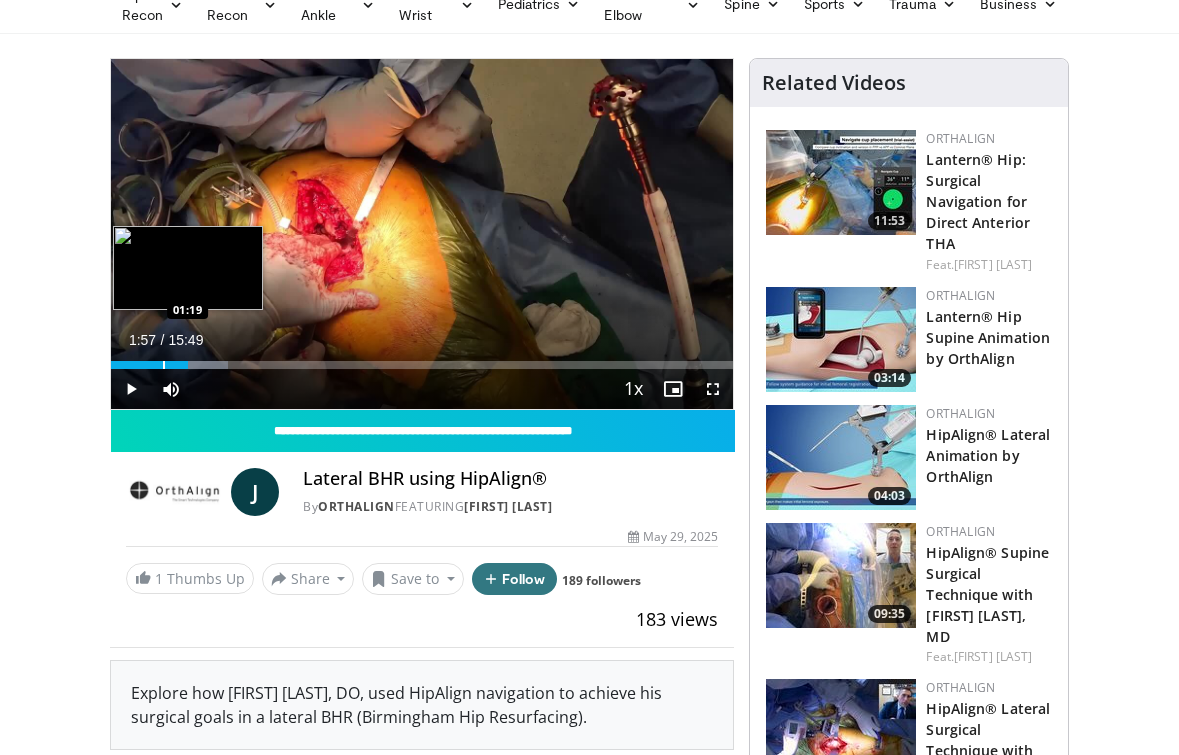 click at bounding box center (164, 365) 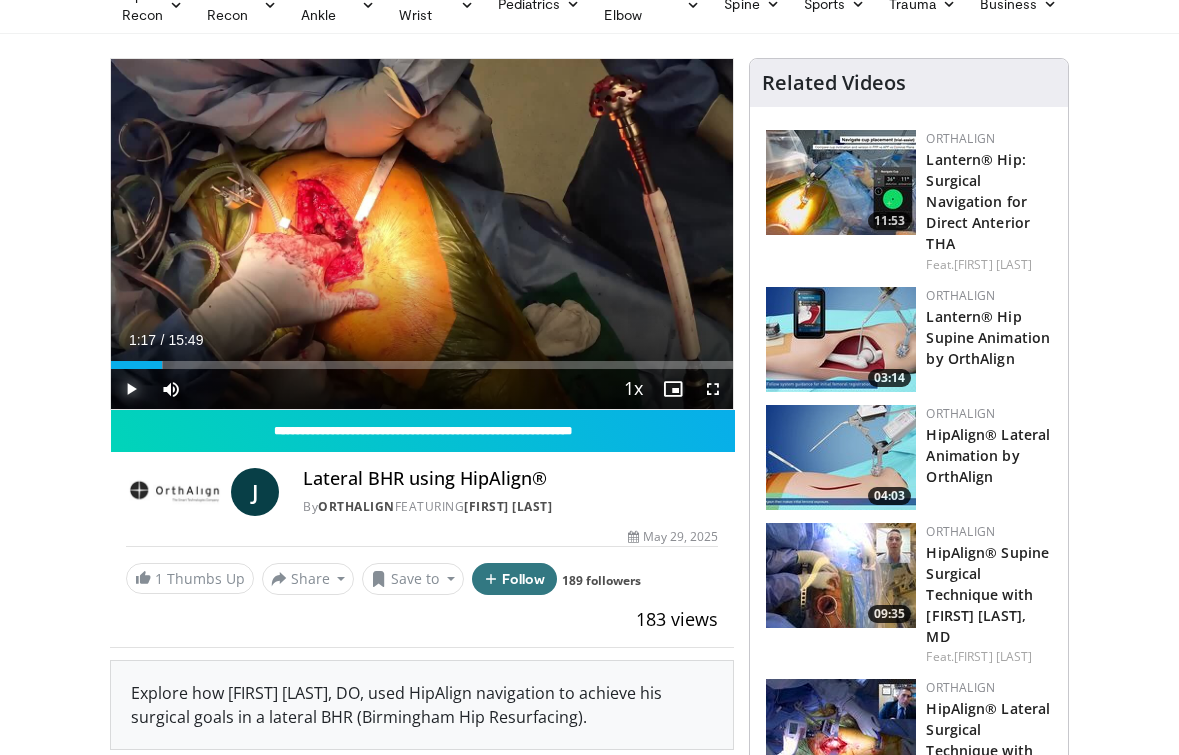 click at bounding box center (131, 389) 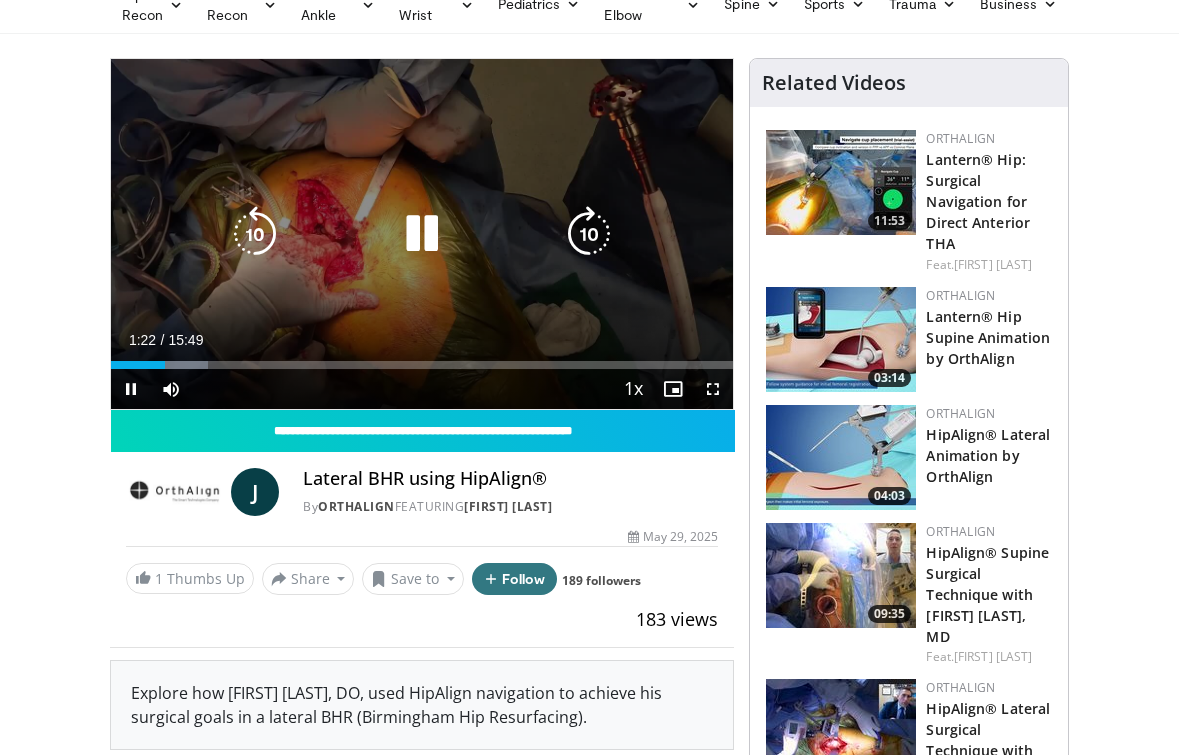 click at bounding box center [422, 234] 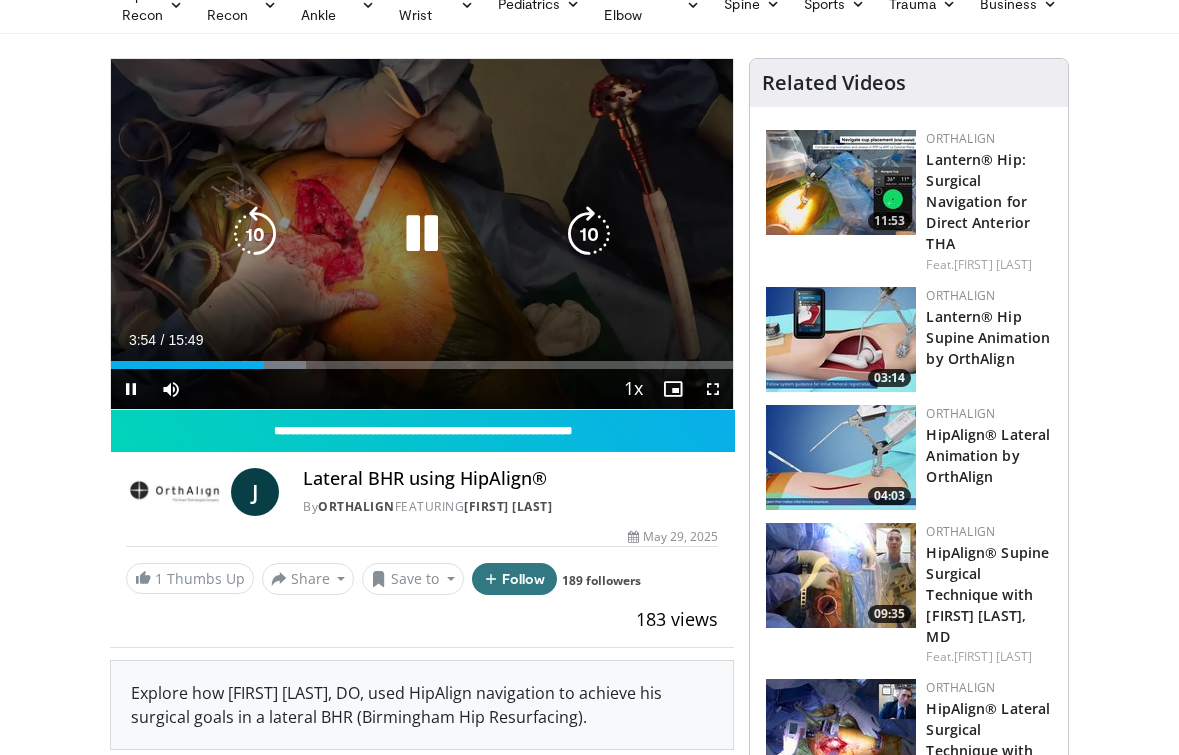 click at bounding box center (422, 234) 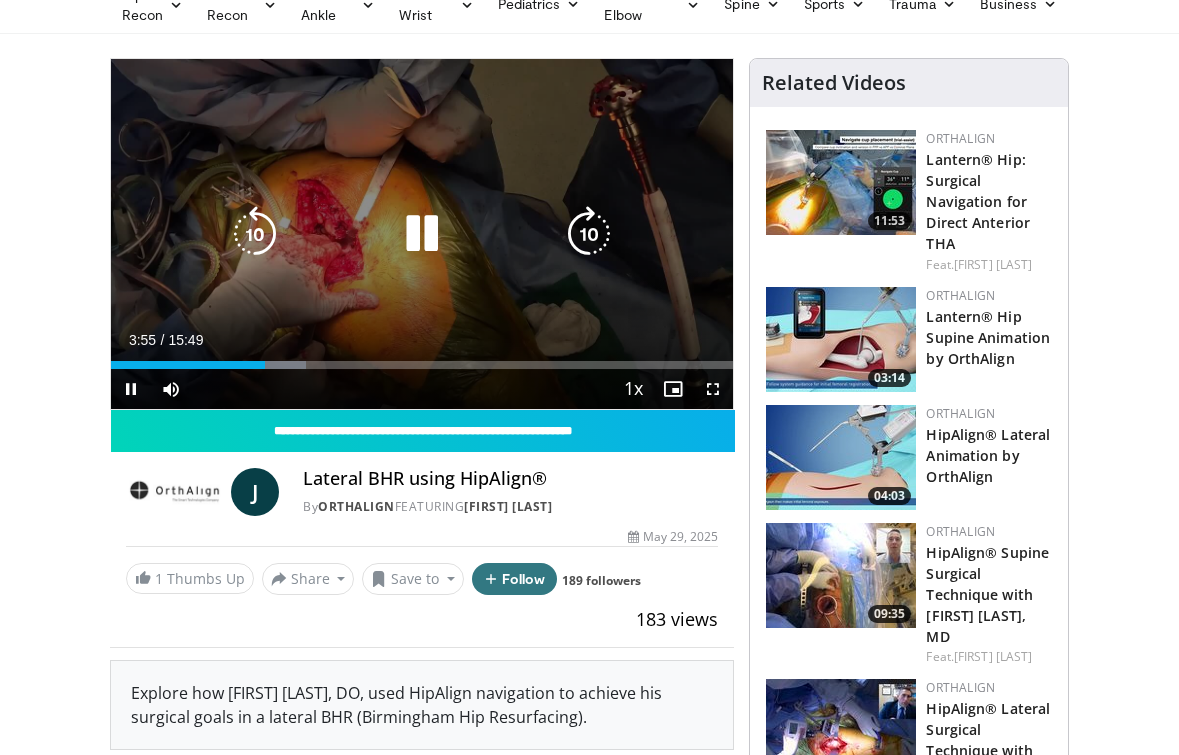 click at bounding box center (422, 234) 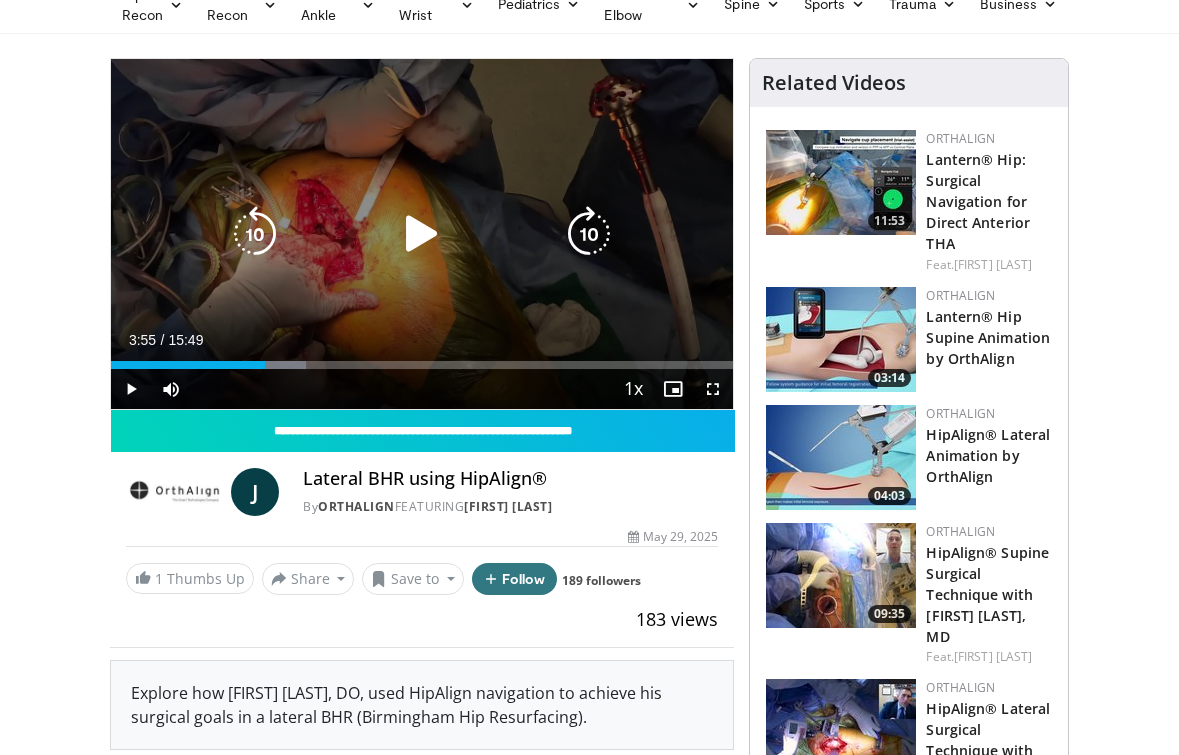 click on "10 seconds
Tap to unmute" at bounding box center (422, 234) 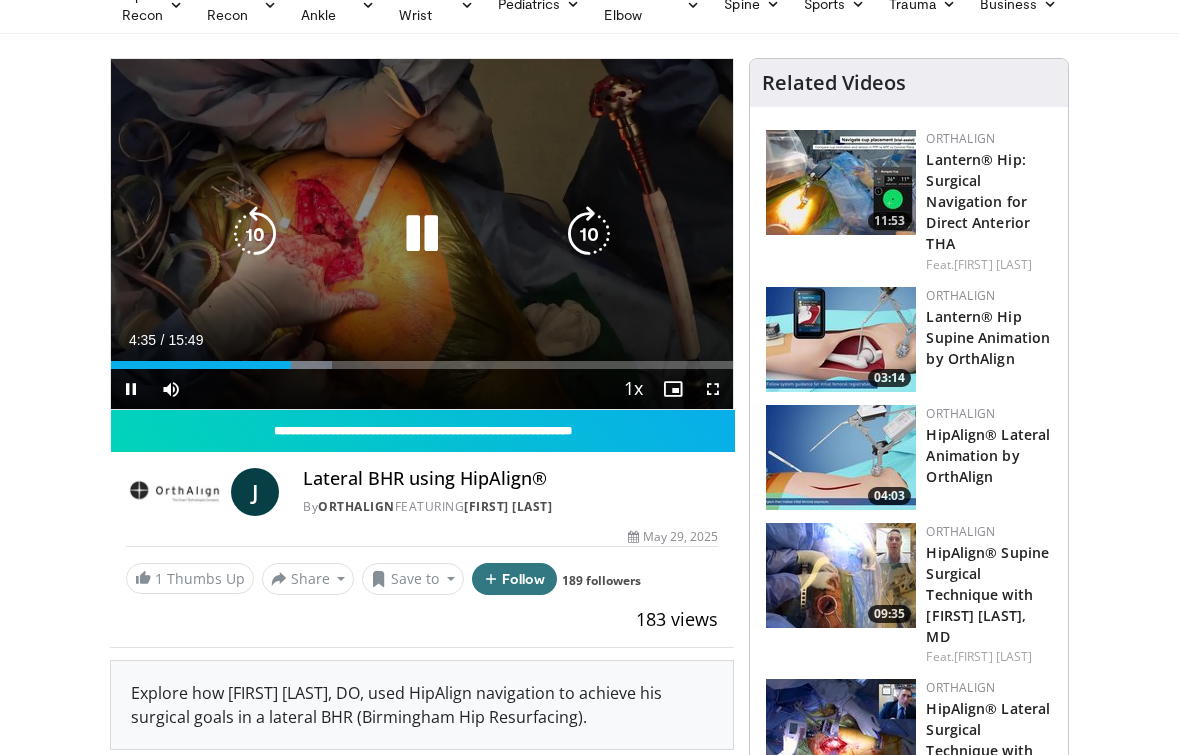 click at bounding box center [422, 234] 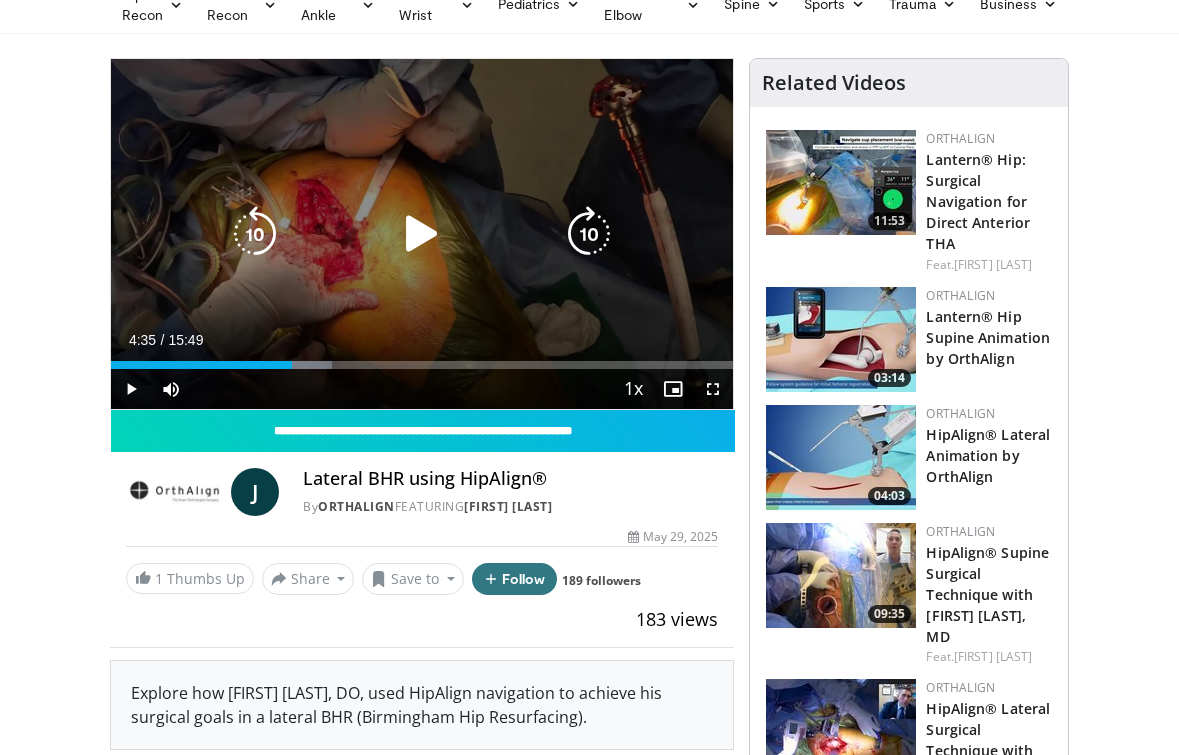 click at bounding box center [422, 234] 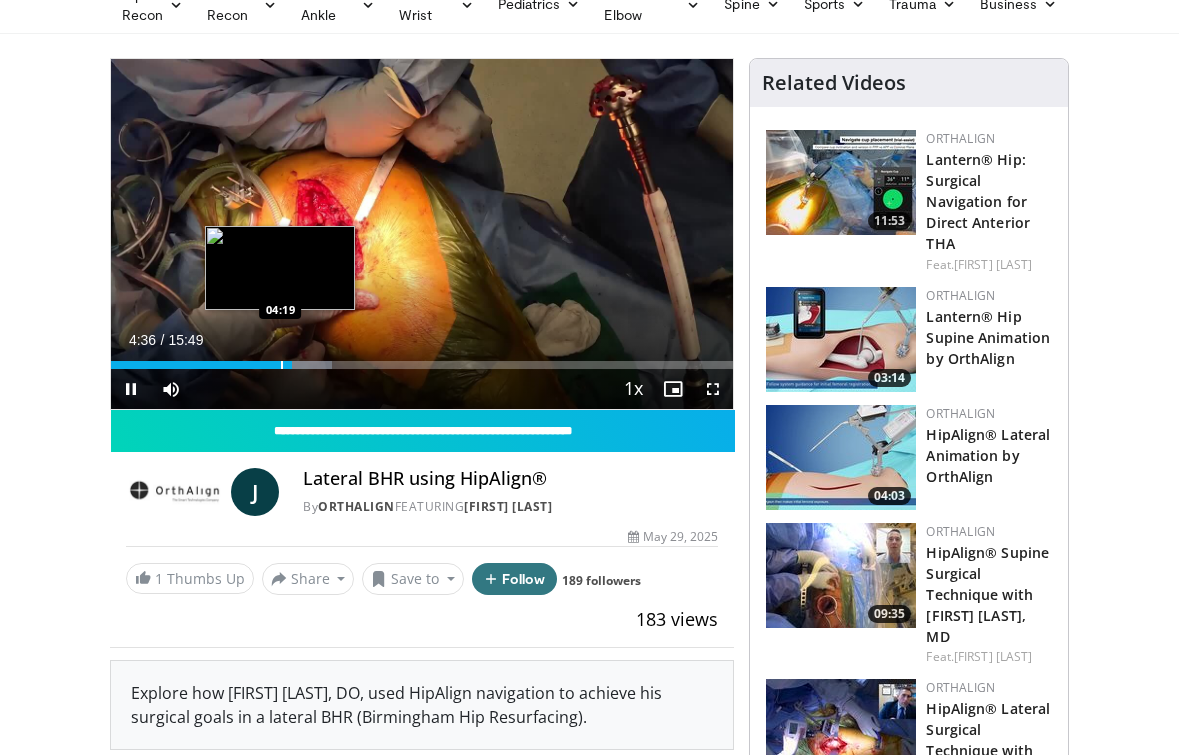 click at bounding box center [282, 365] 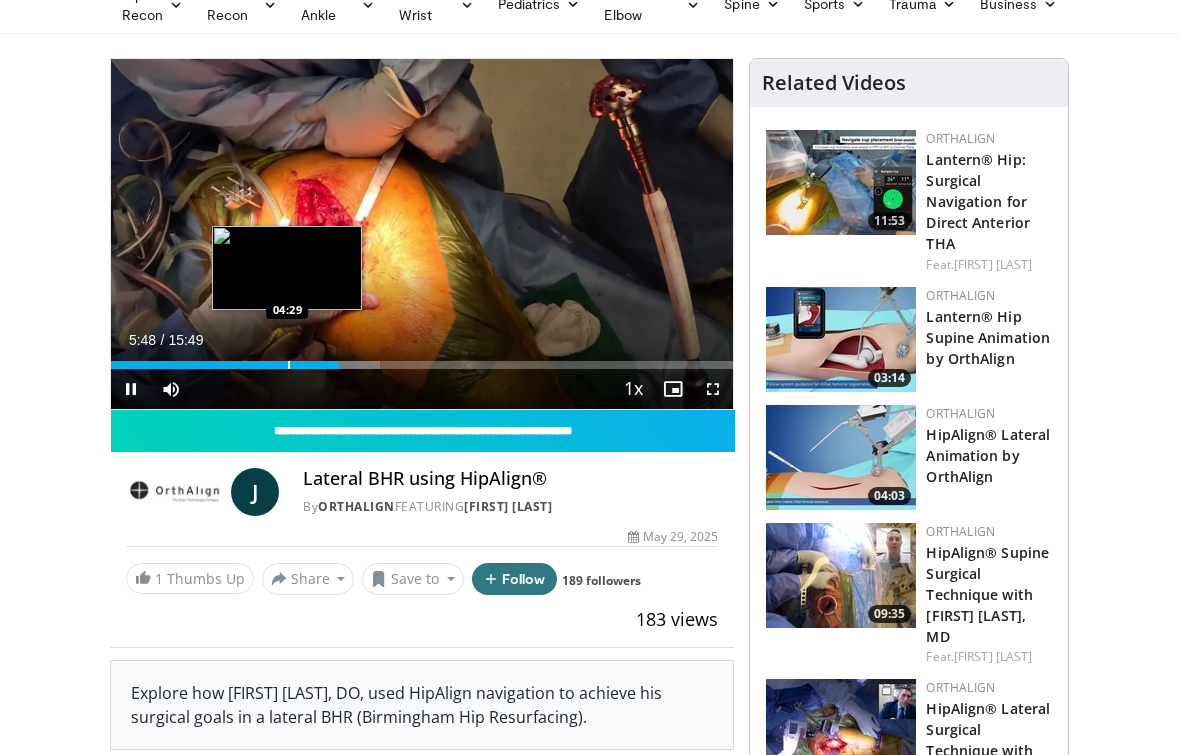 click at bounding box center (289, 365) 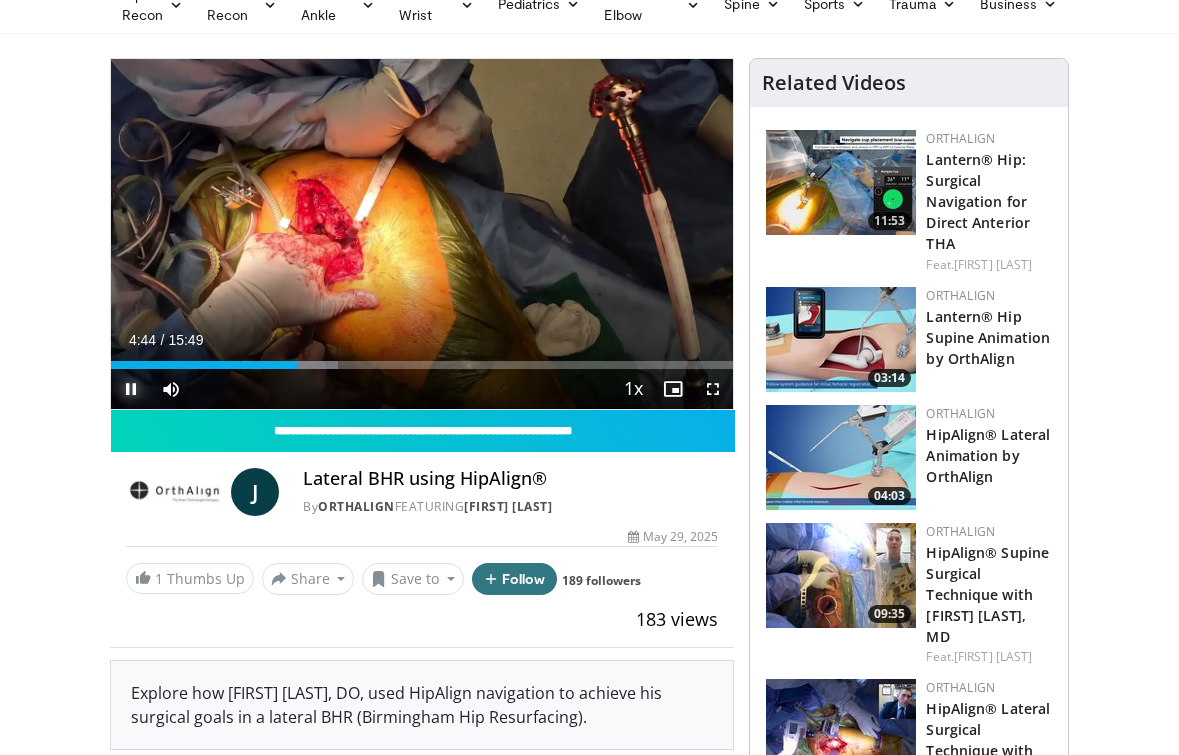 click at bounding box center [131, 389] 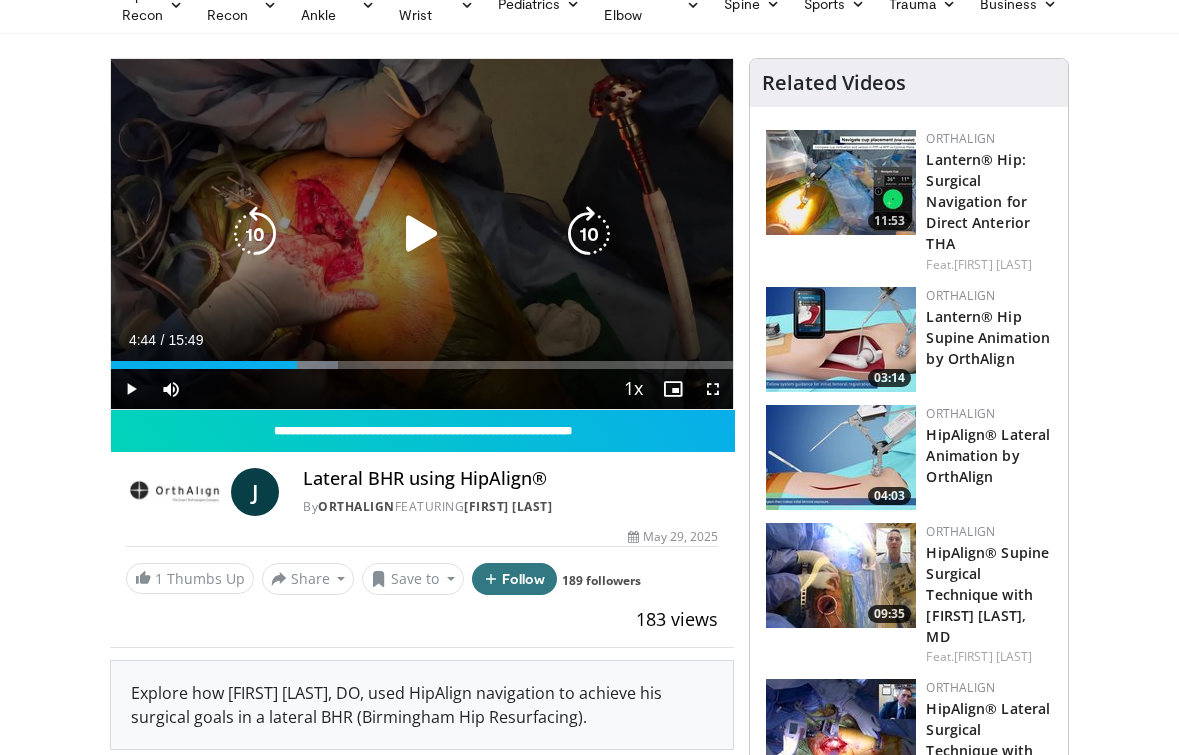 click at bounding box center (422, 234) 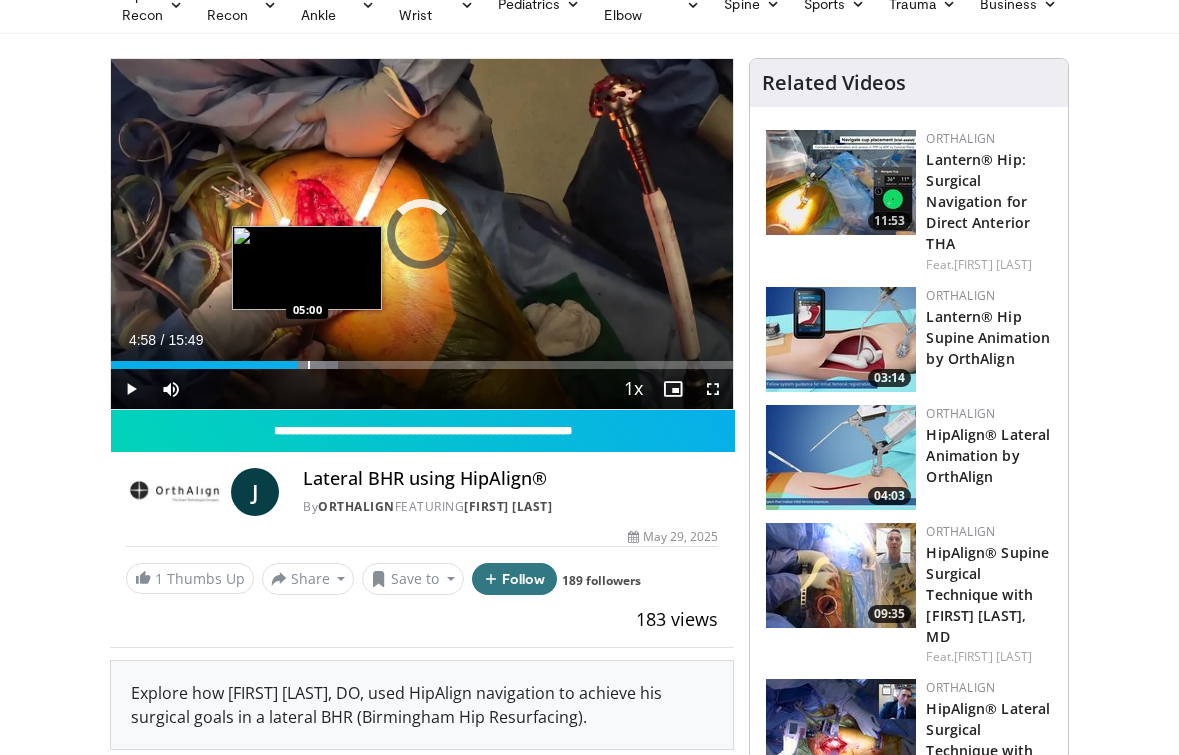 click at bounding box center (316, 365) 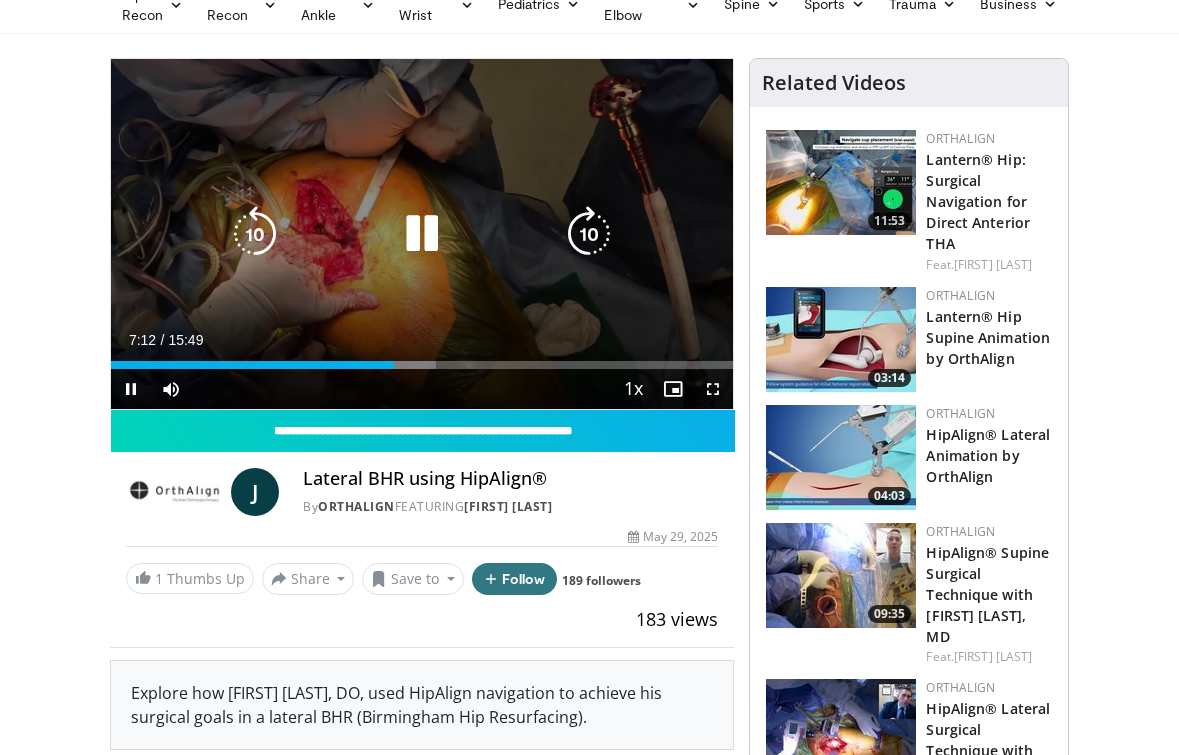 click on "10 seconds
Tap to unmute" at bounding box center (422, 234) 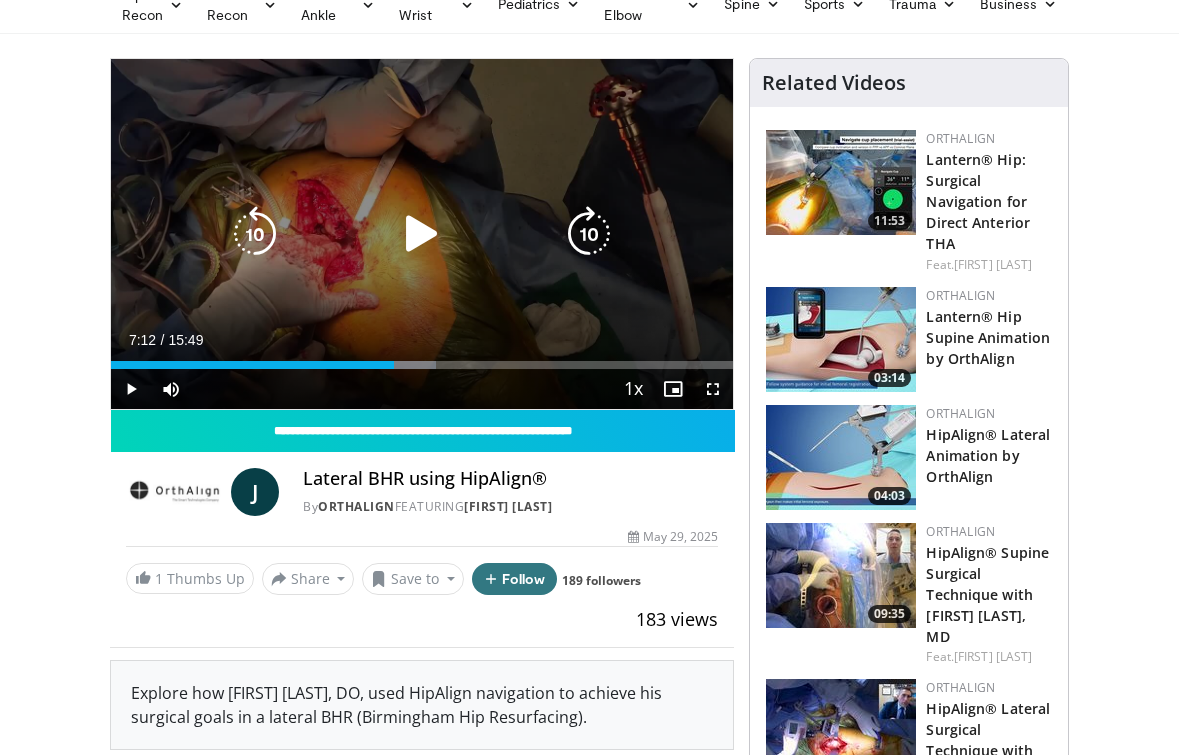 click at bounding box center [422, 234] 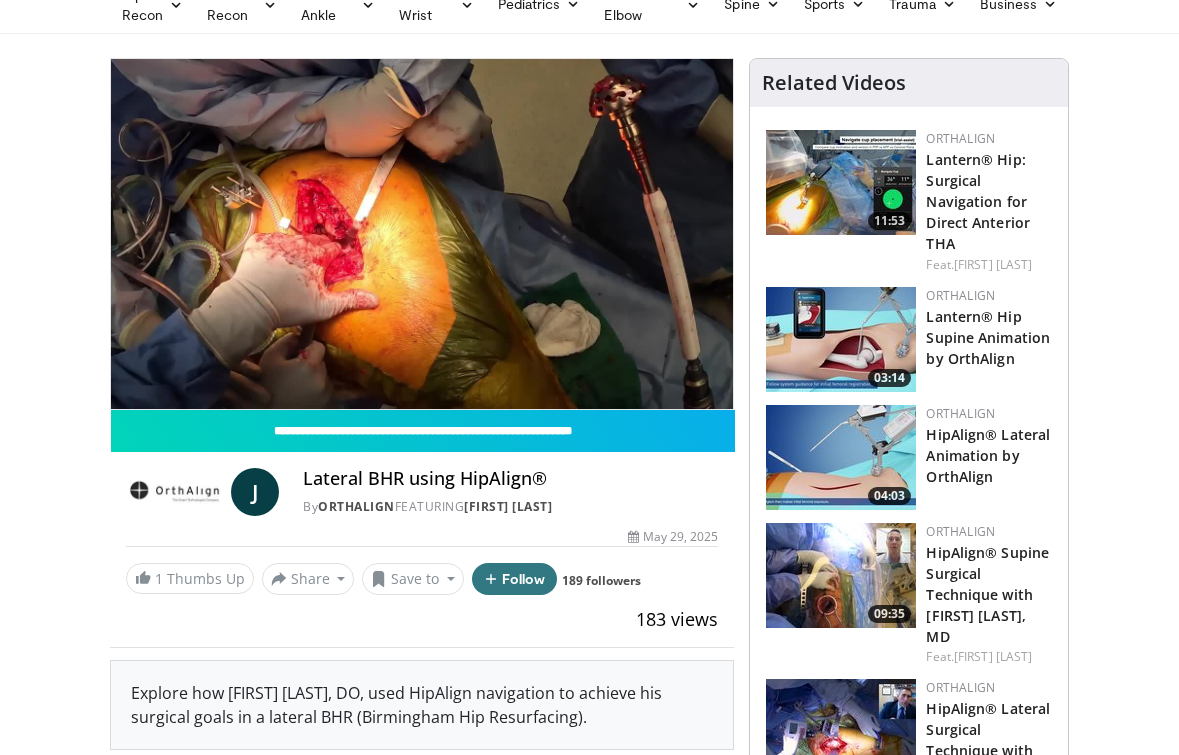 drag, startPoint x: 13, startPoint y: 233, endPoint x: 0, endPoint y: 233, distance: 13 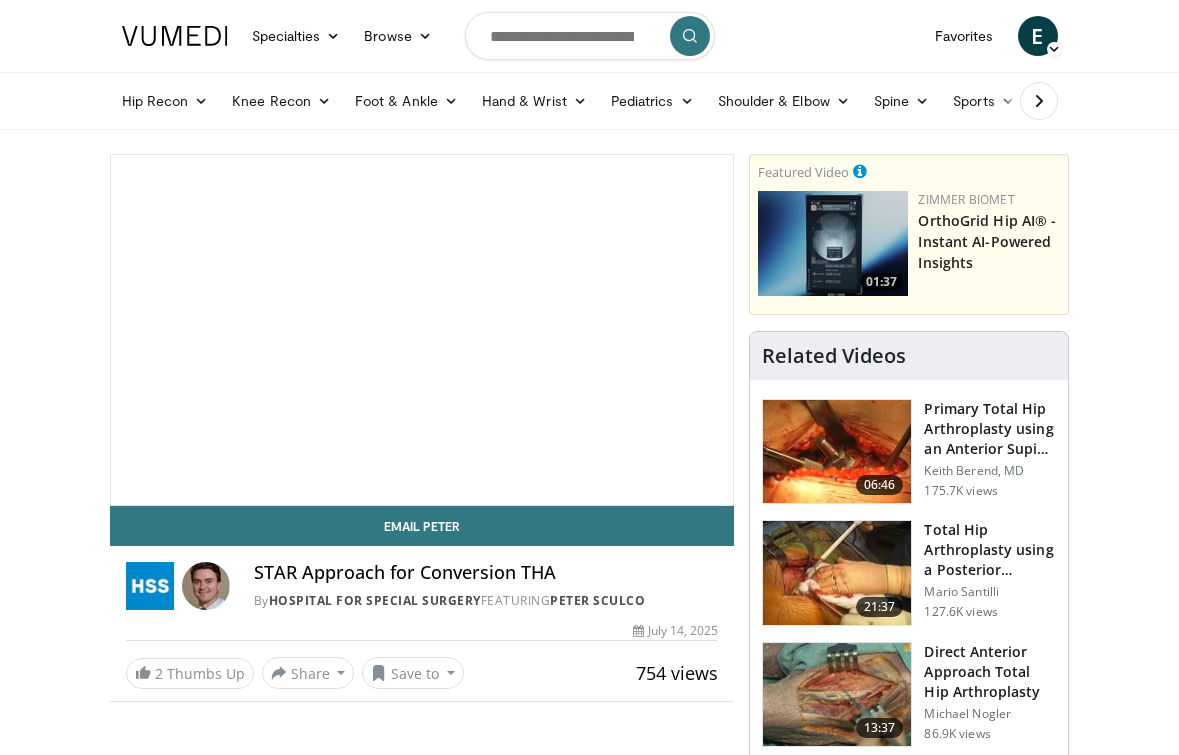 scroll, scrollTop: 0, scrollLeft: 0, axis: both 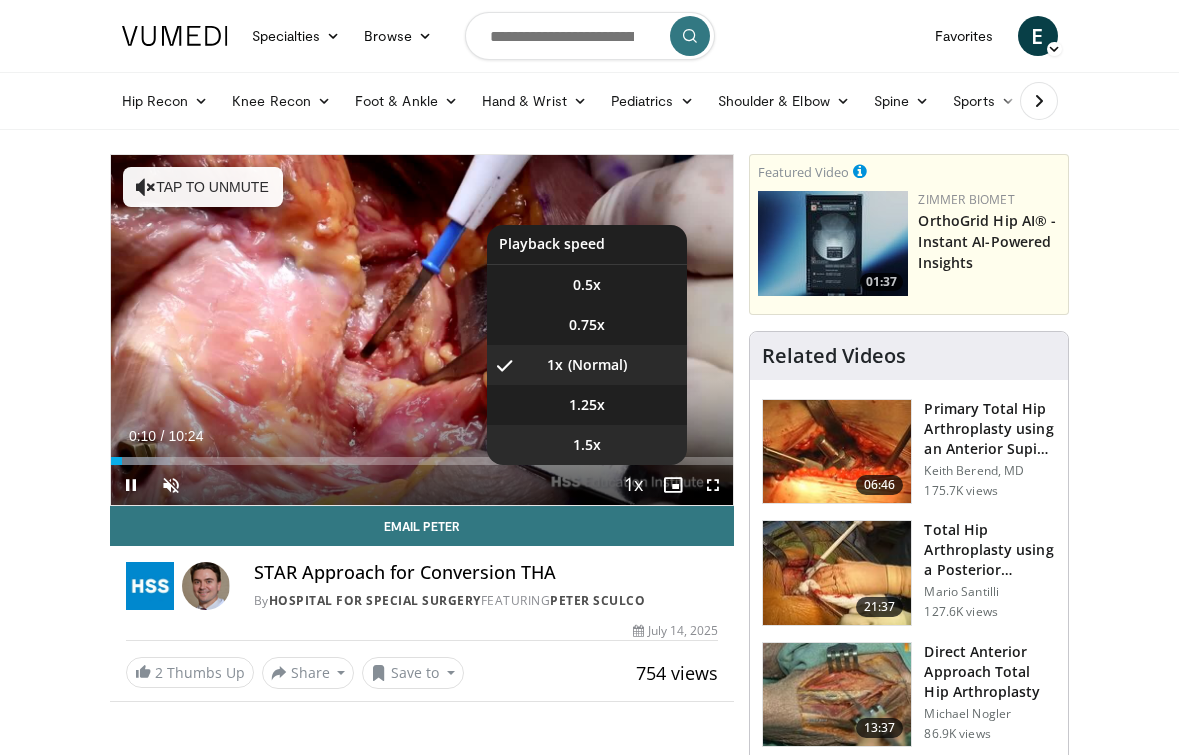 click on "1.5x" at bounding box center (587, 445) 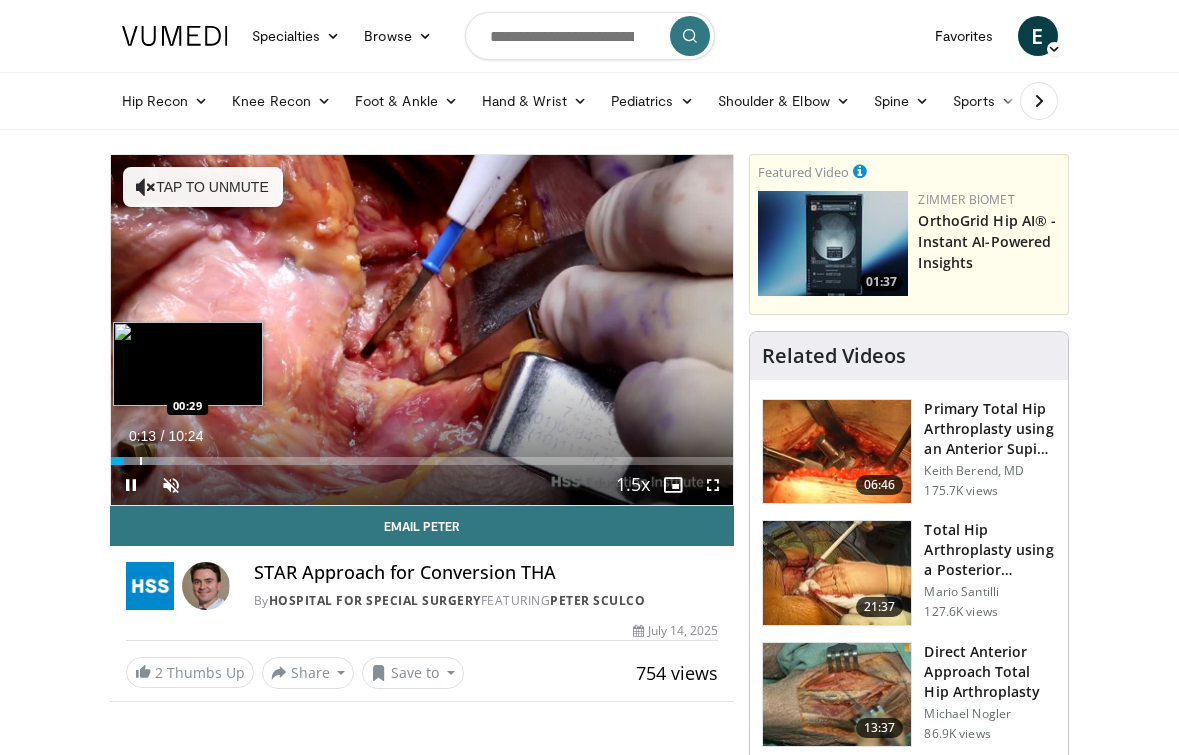 click at bounding box center [141, 461] 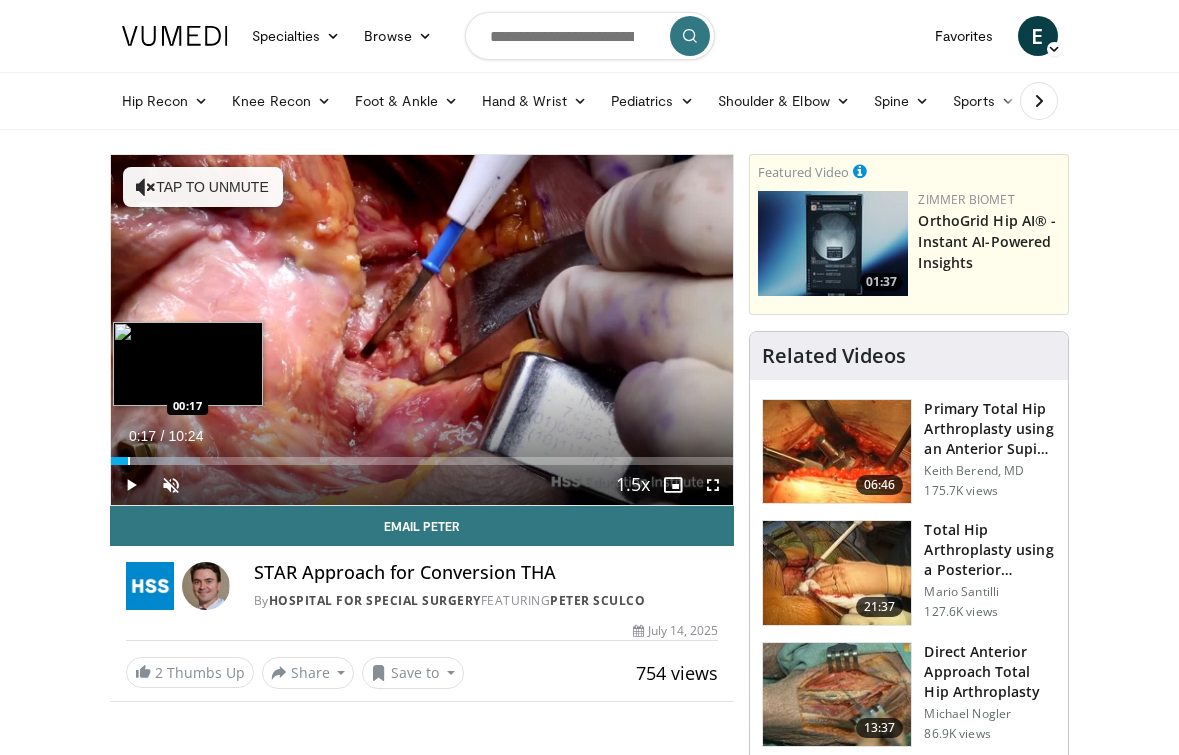 click at bounding box center (129, 461) 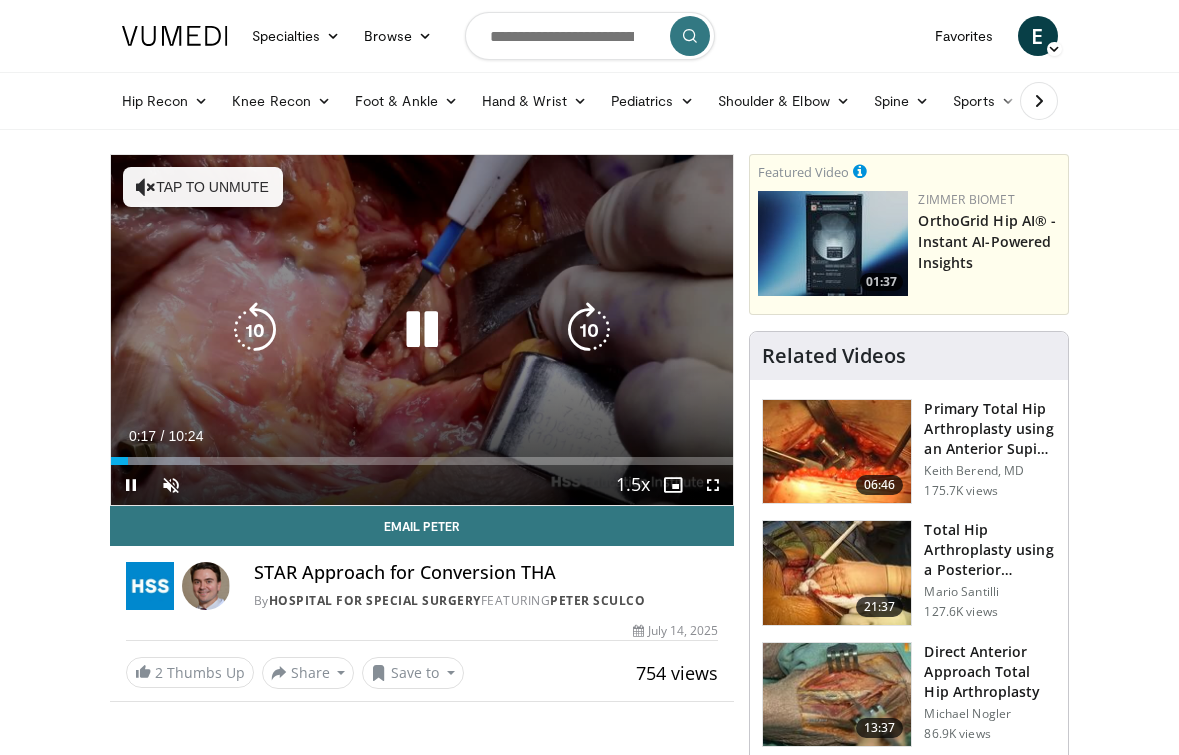 click on "Tap to unmute" at bounding box center [203, 187] 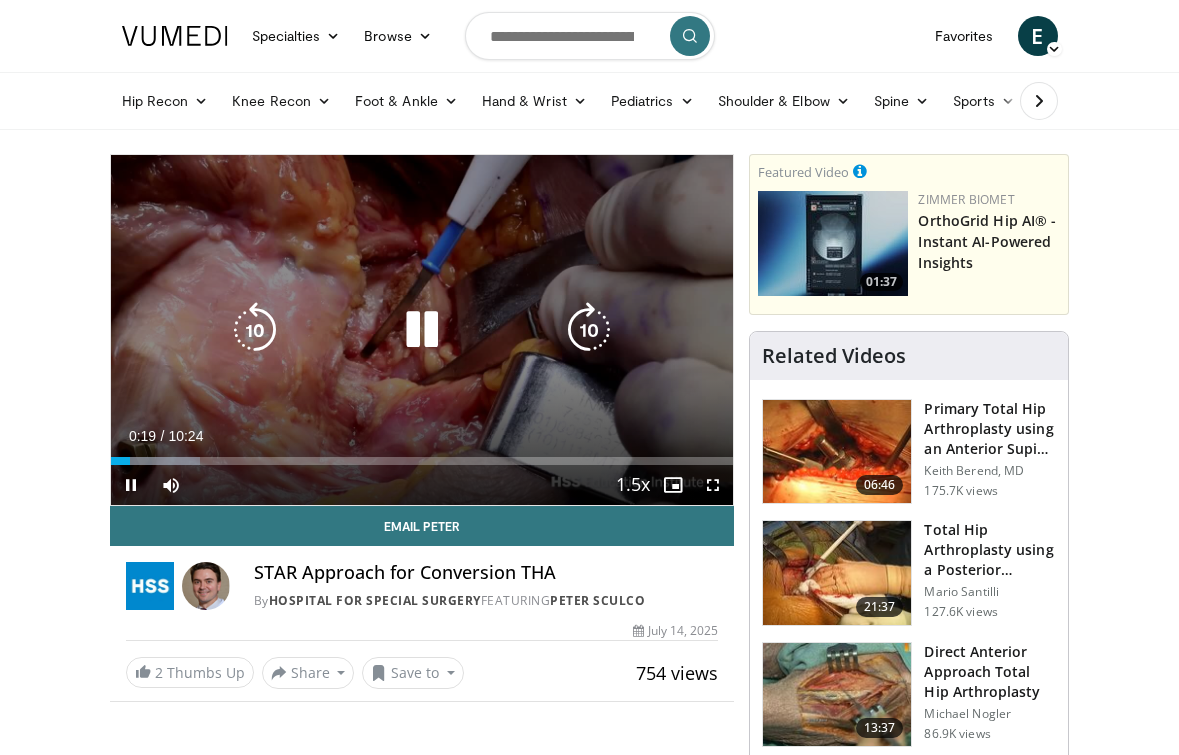click on "10 seconds
Tap to unmute" at bounding box center (422, 330) 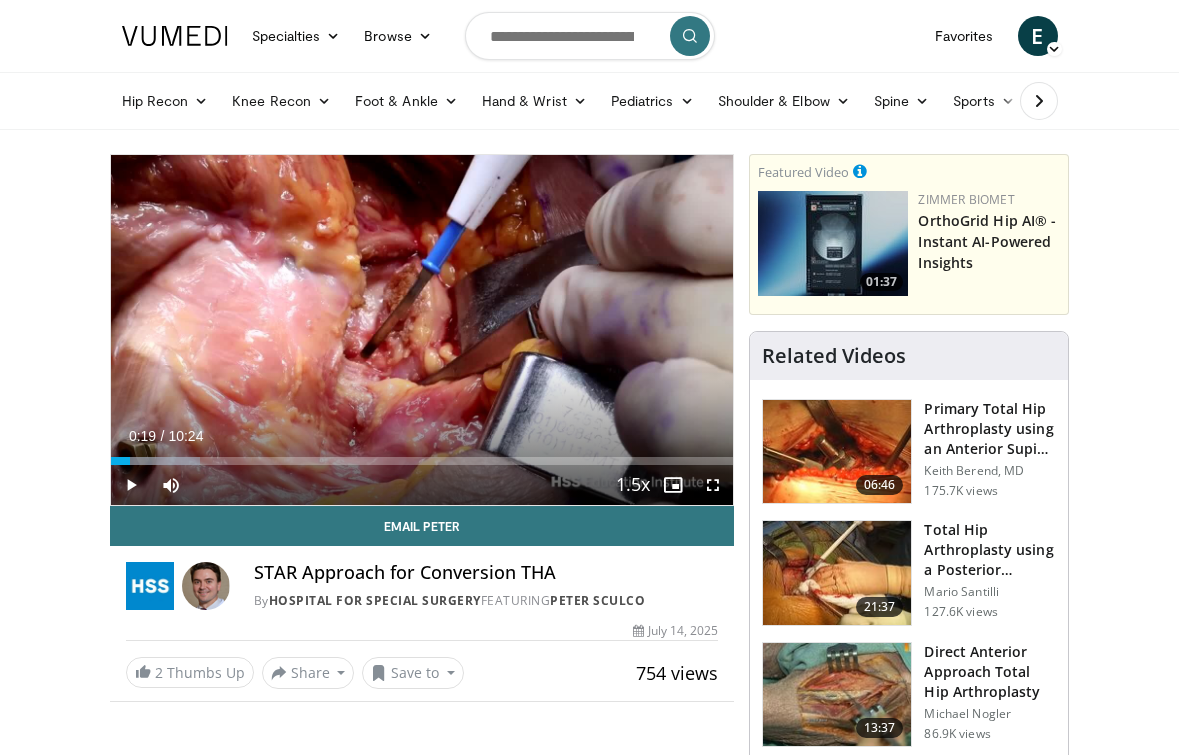 click at bounding box center (131, 485) 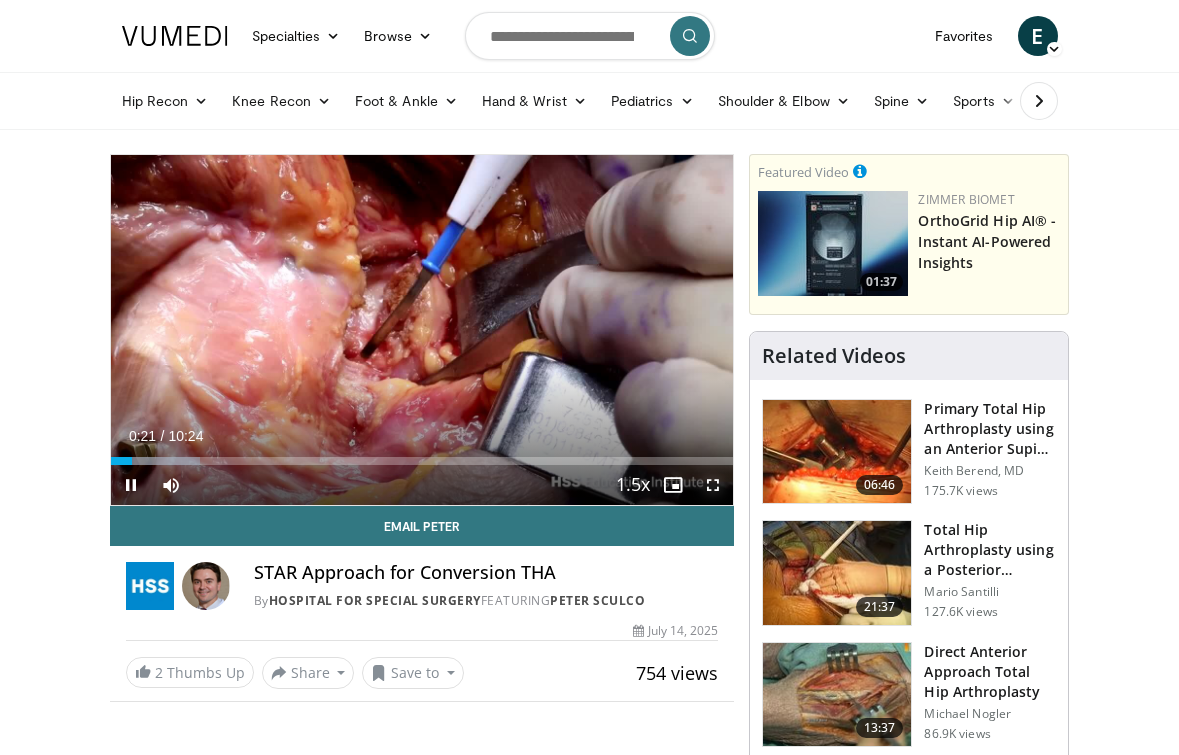 click at bounding box center (713, 485) 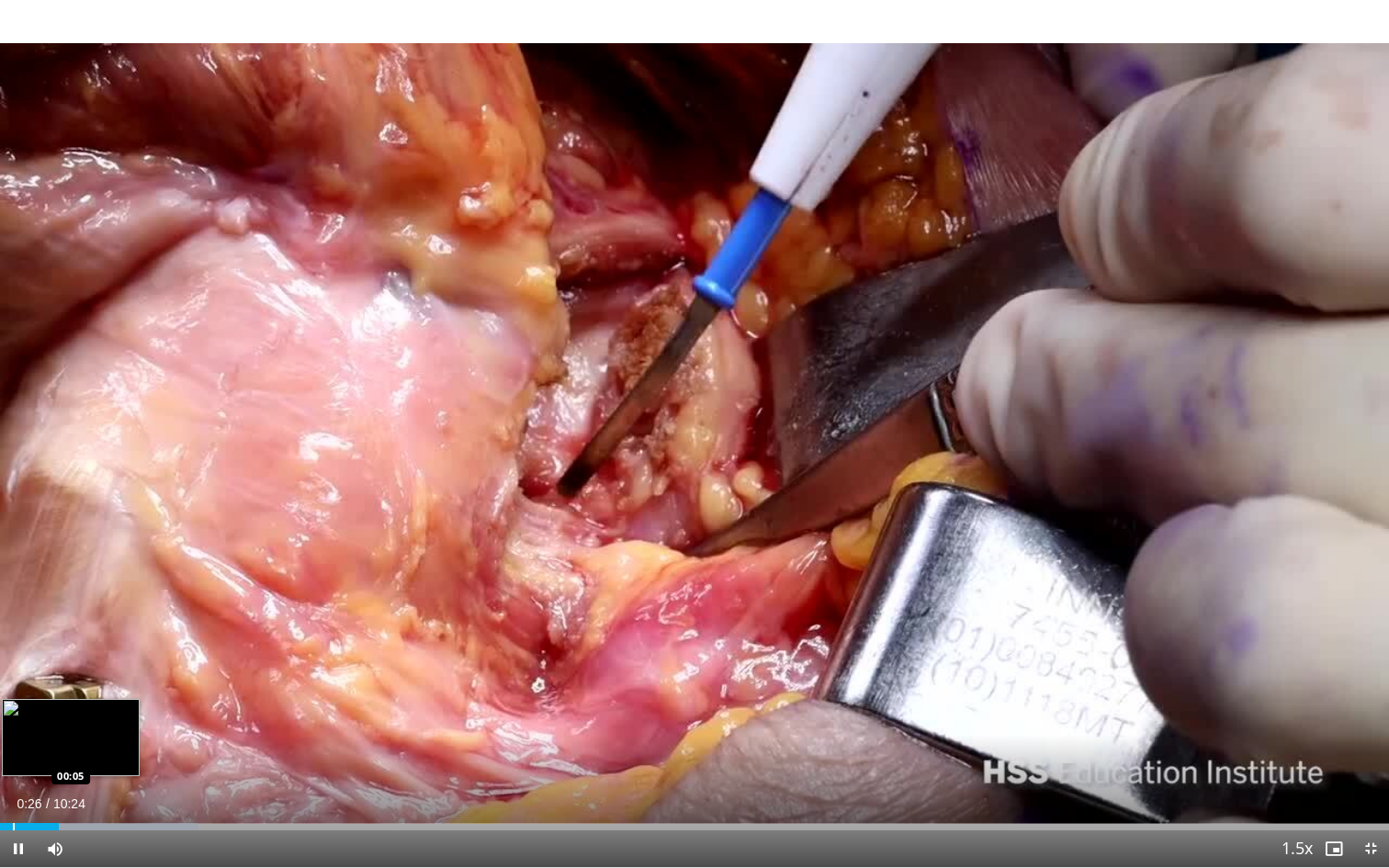 click at bounding box center [14, 827] 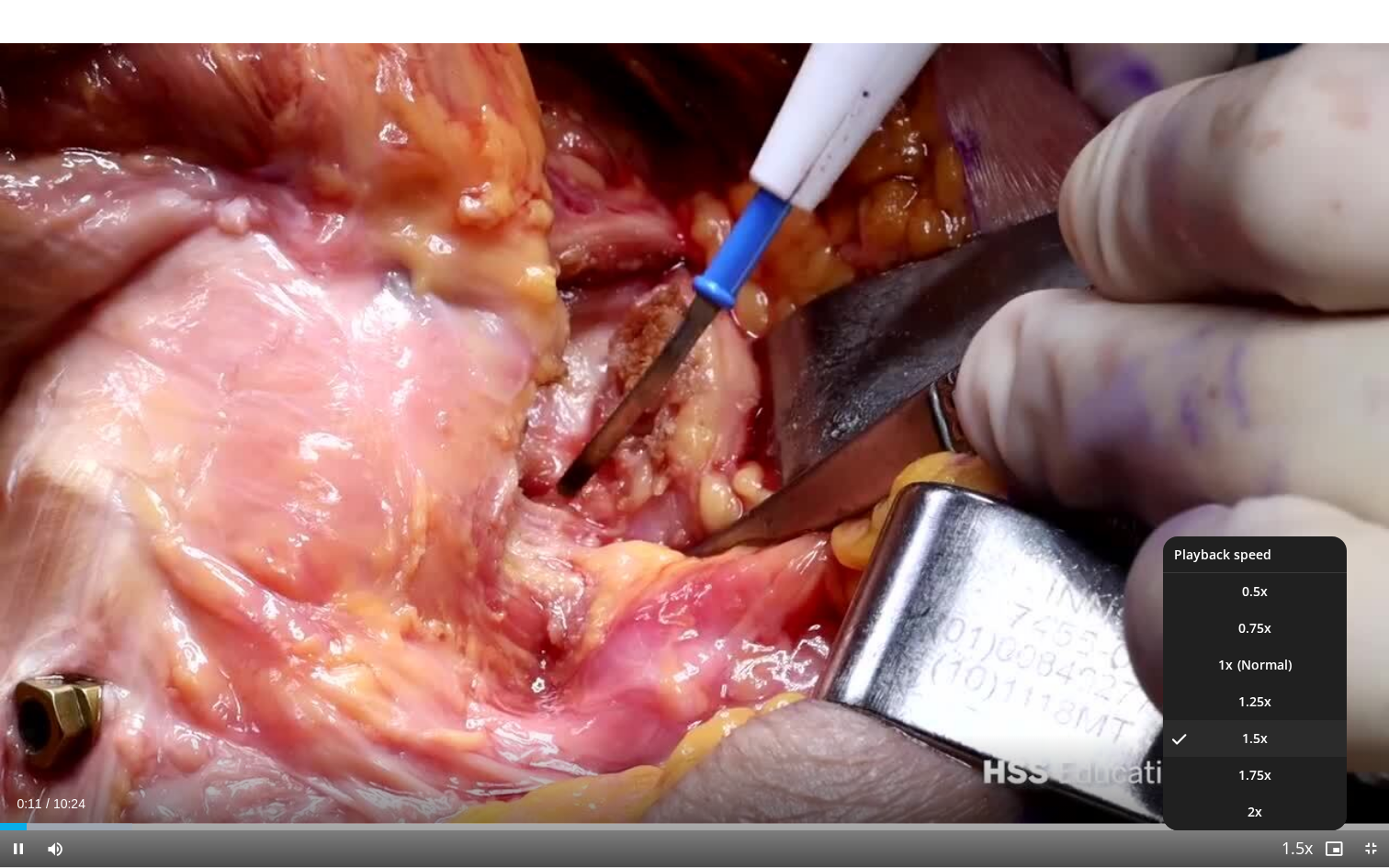 click at bounding box center [1297, 850] 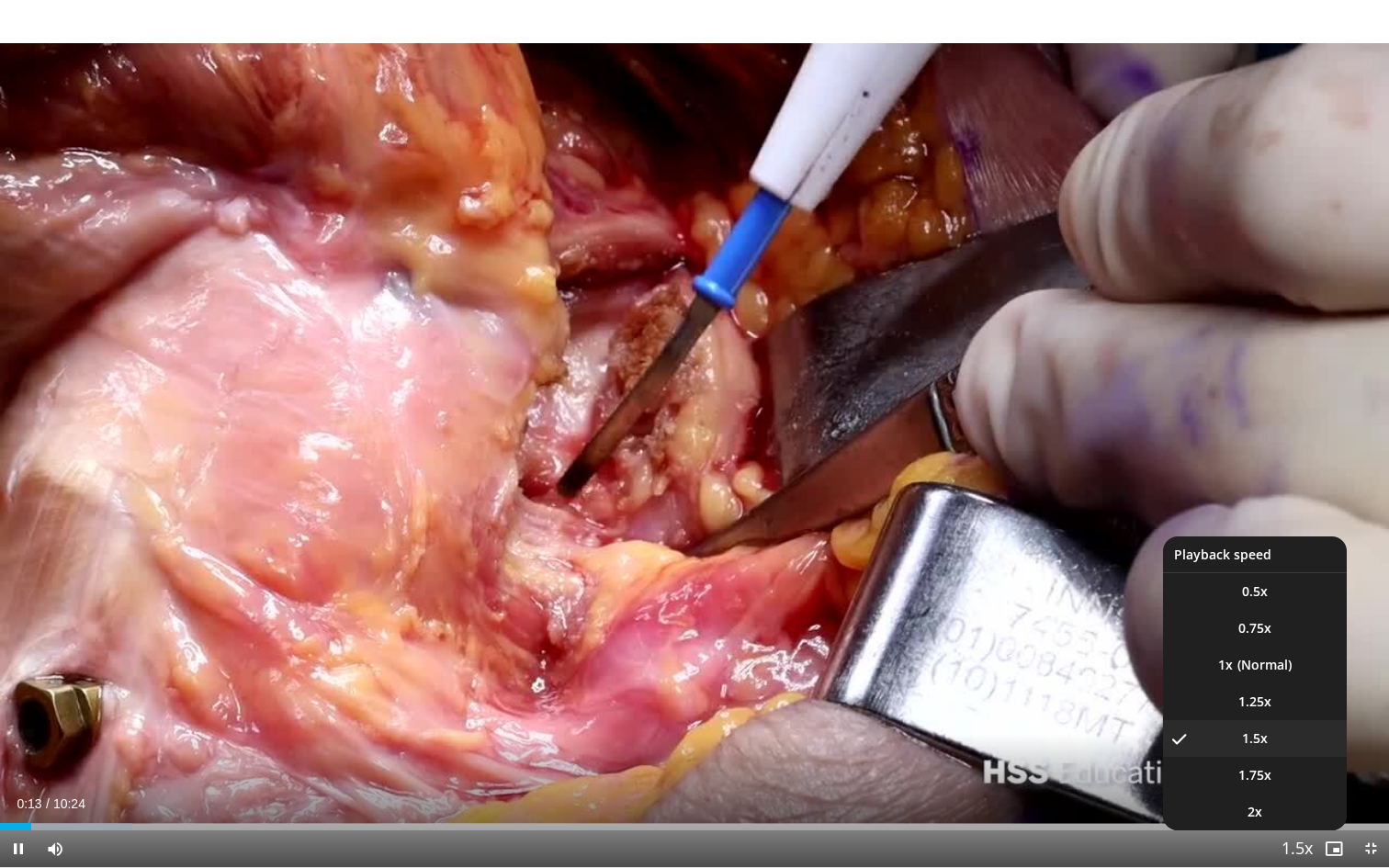 click at bounding box center [1297, 850] 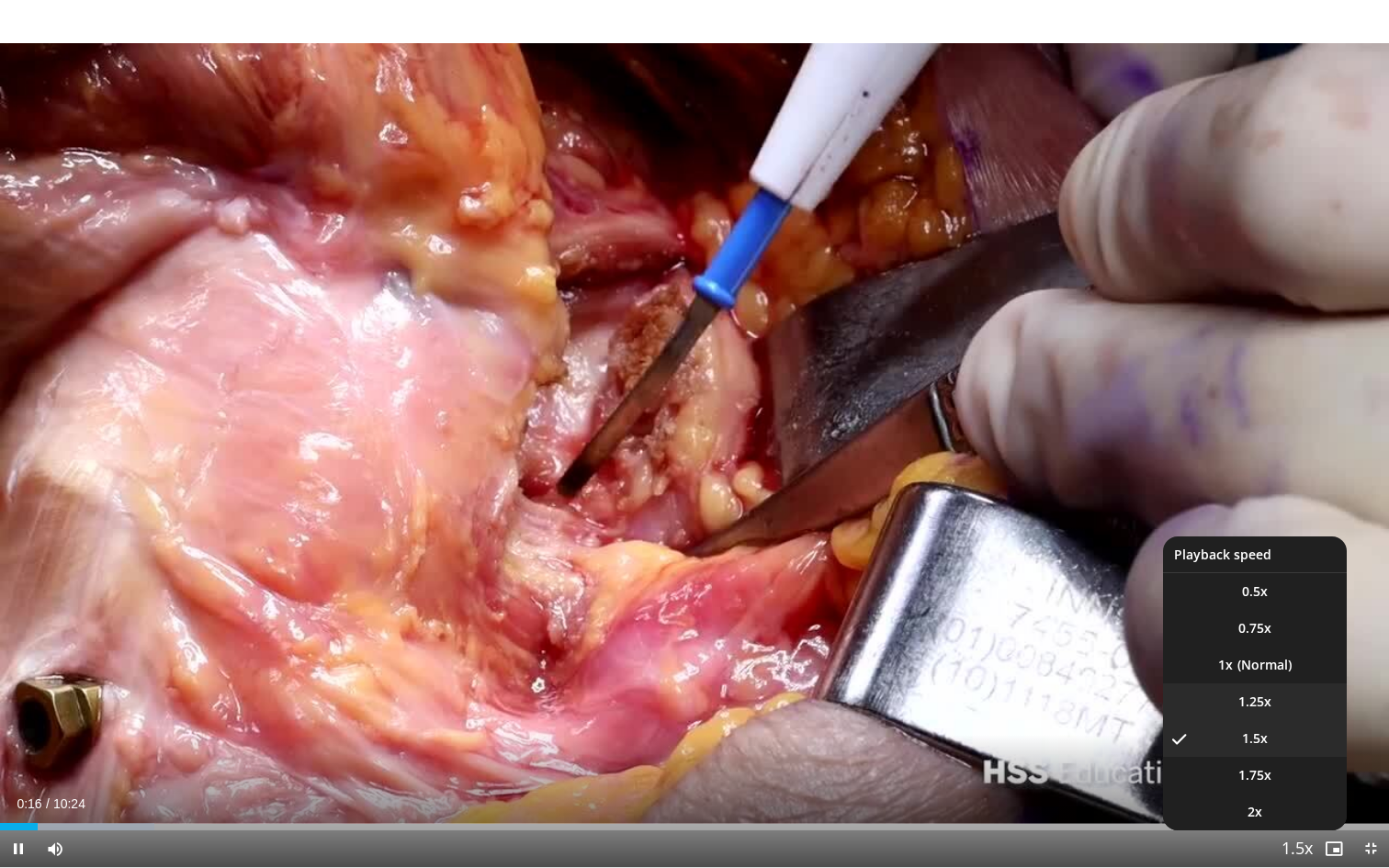 click on "1.25x" at bounding box center [1255, 702] 